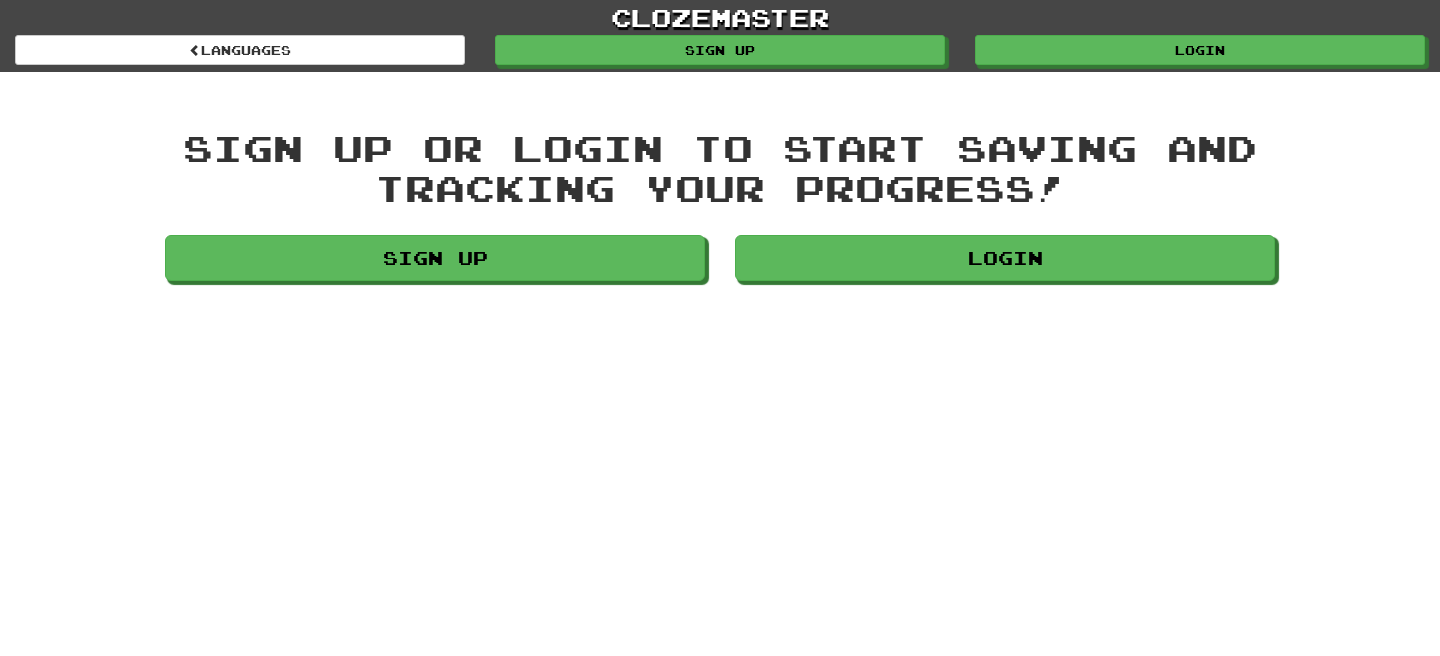 scroll, scrollTop: 0, scrollLeft: 0, axis: both 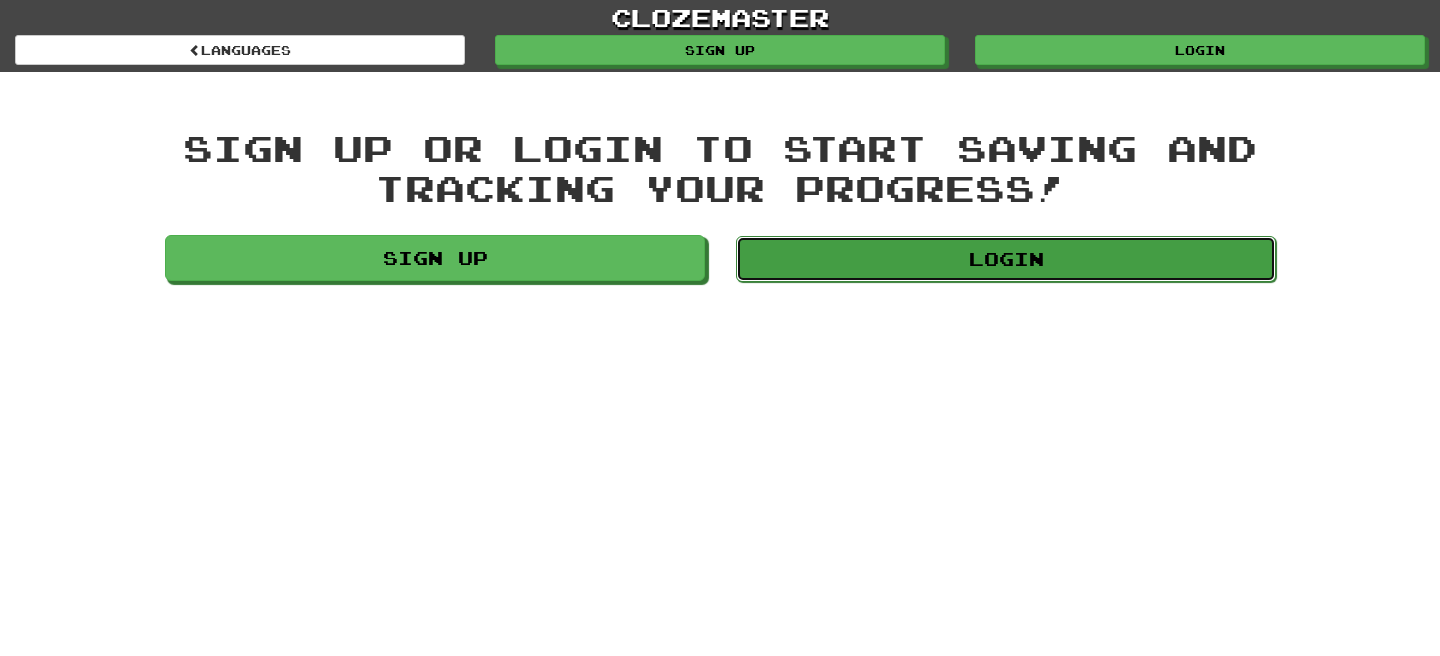 click on "Login" at bounding box center [1006, 259] 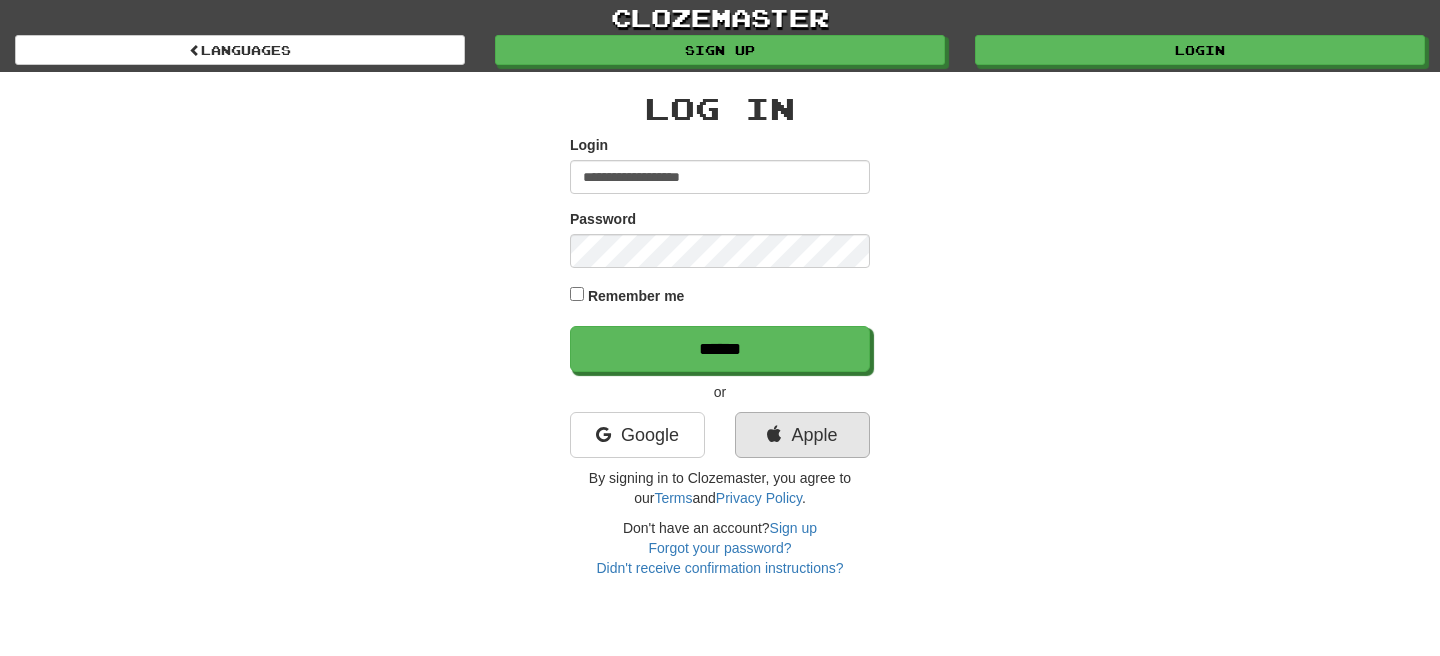 scroll, scrollTop: 0, scrollLeft: 0, axis: both 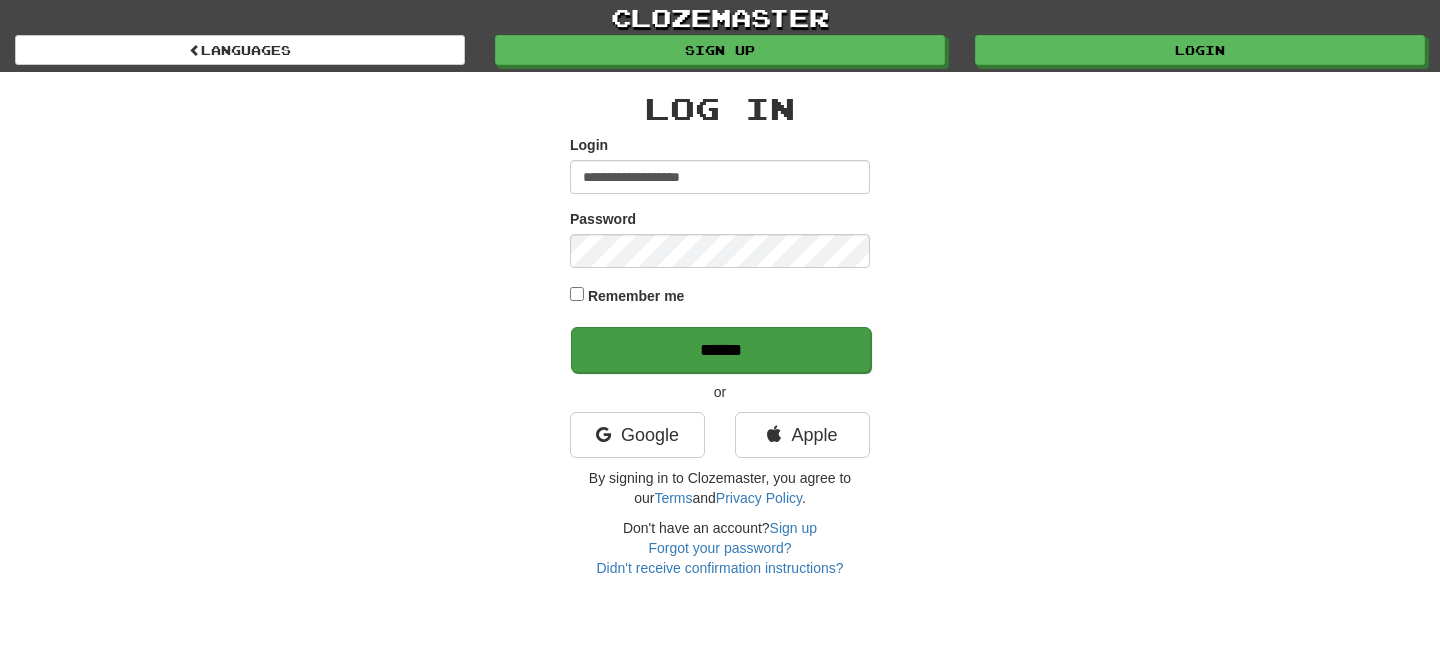 type on "**********" 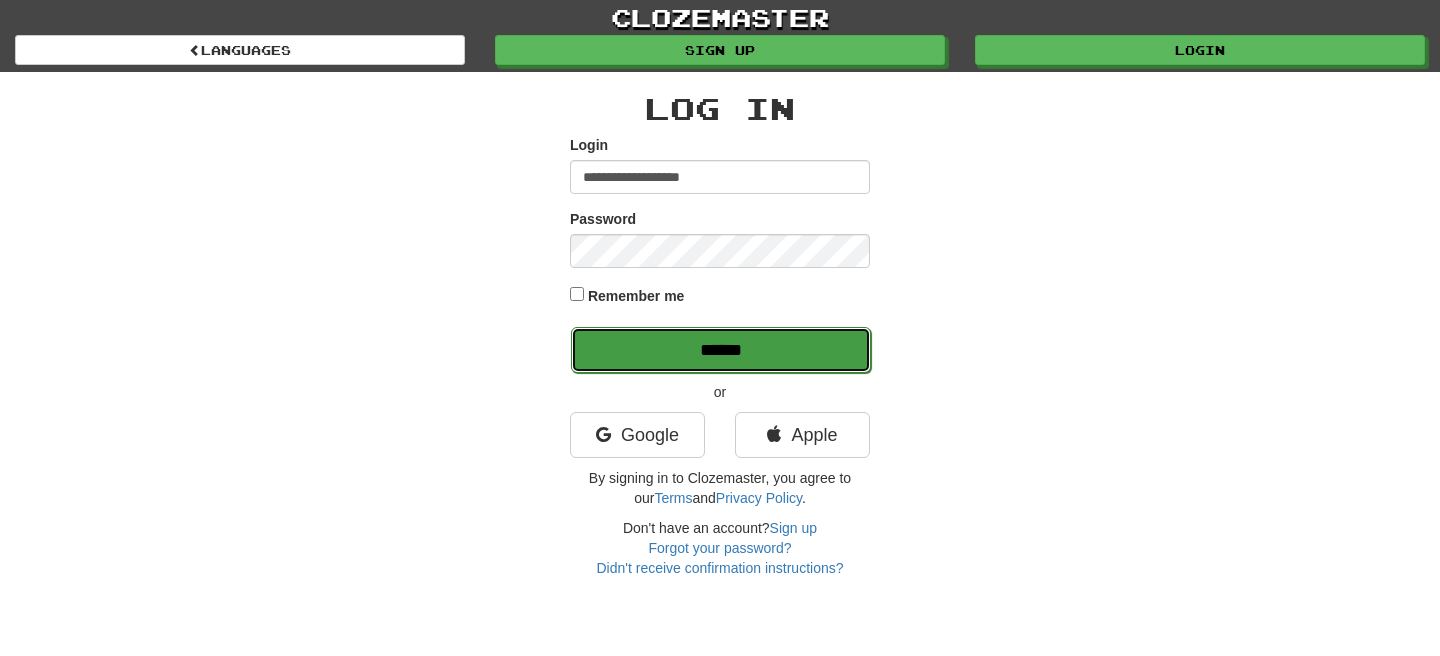 click on "******" at bounding box center (721, 350) 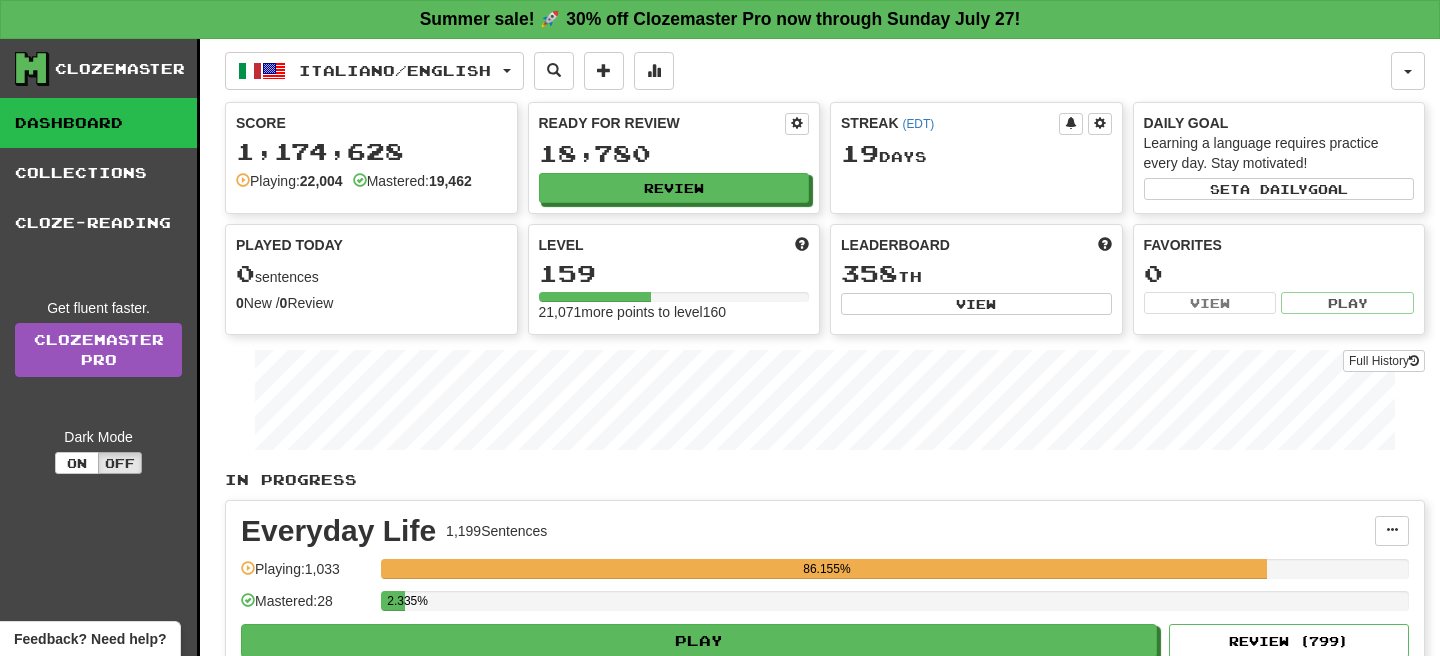 scroll, scrollTop: 0, scrollLeft: 0, axis: both 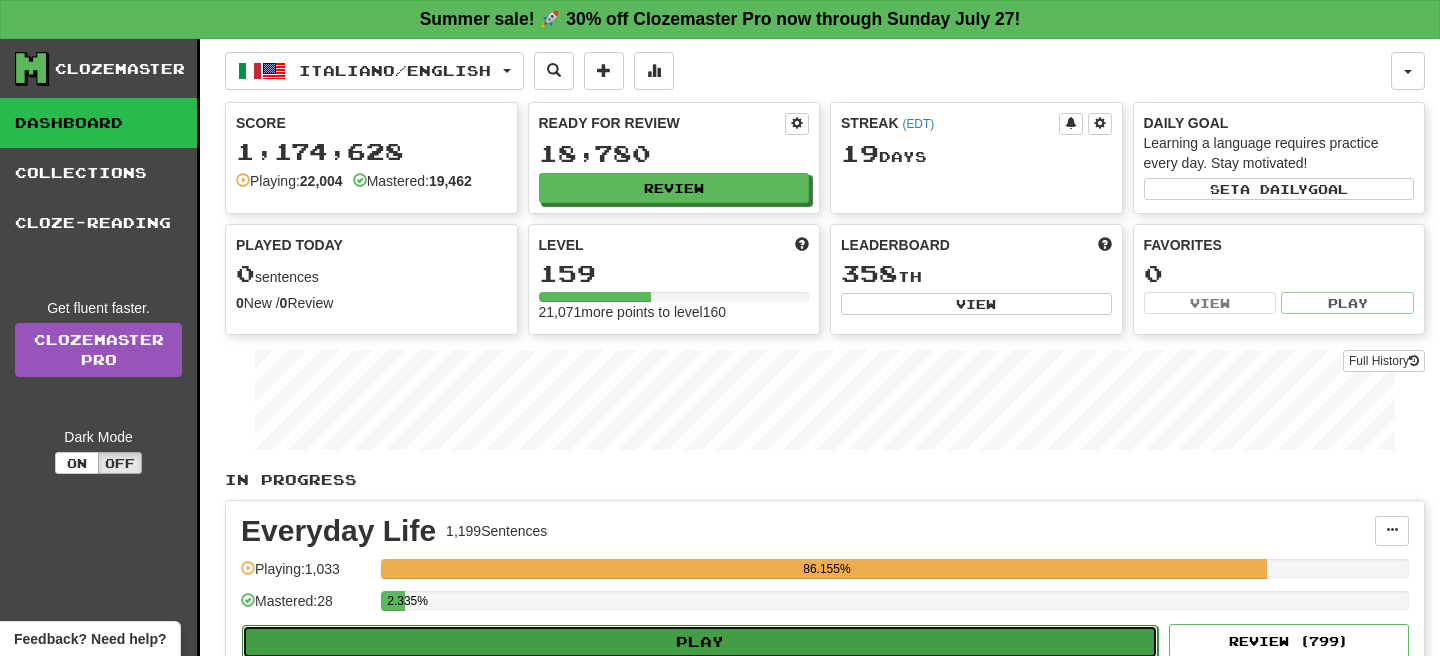 click on "Play" at bounding box center [700, 642] 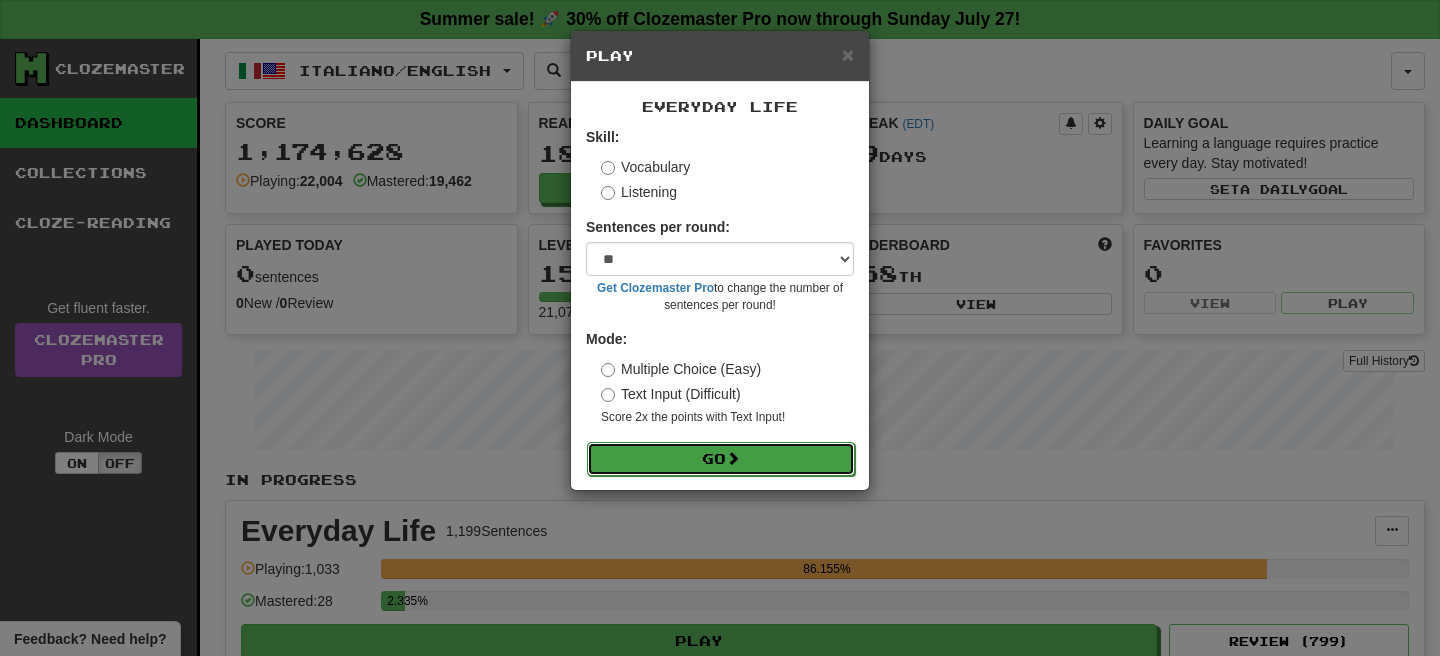 click on "Go" at bounding box center (721, 459) 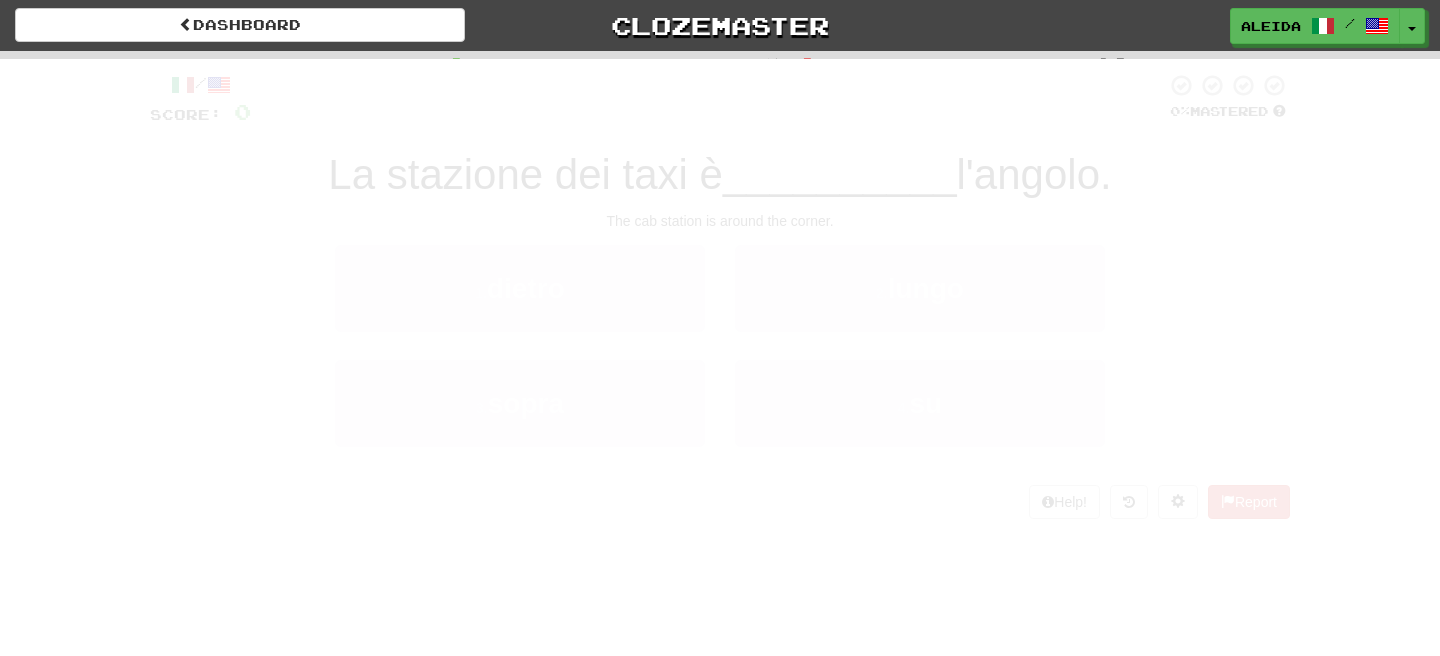 scroll, scrollTop: 0, scrollLeft: 0, axis: both 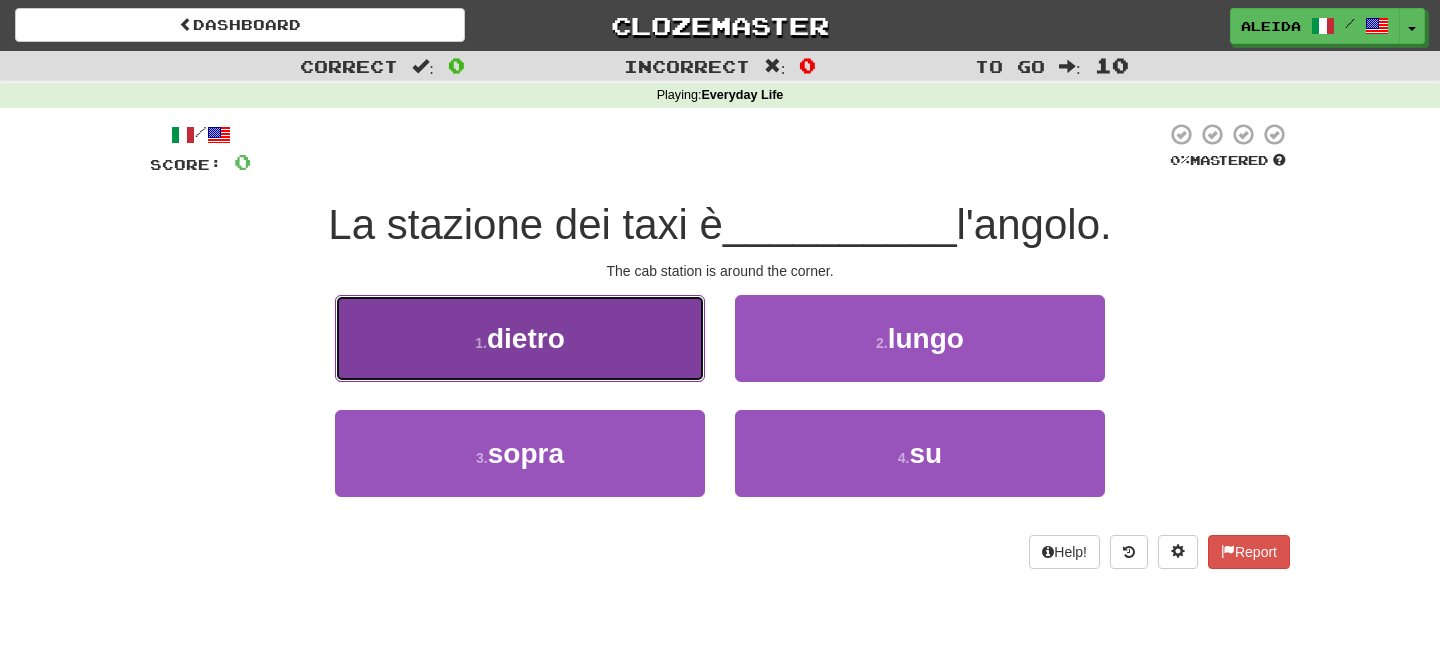 click on "1 . dietro" at bounding box center (520, 338) 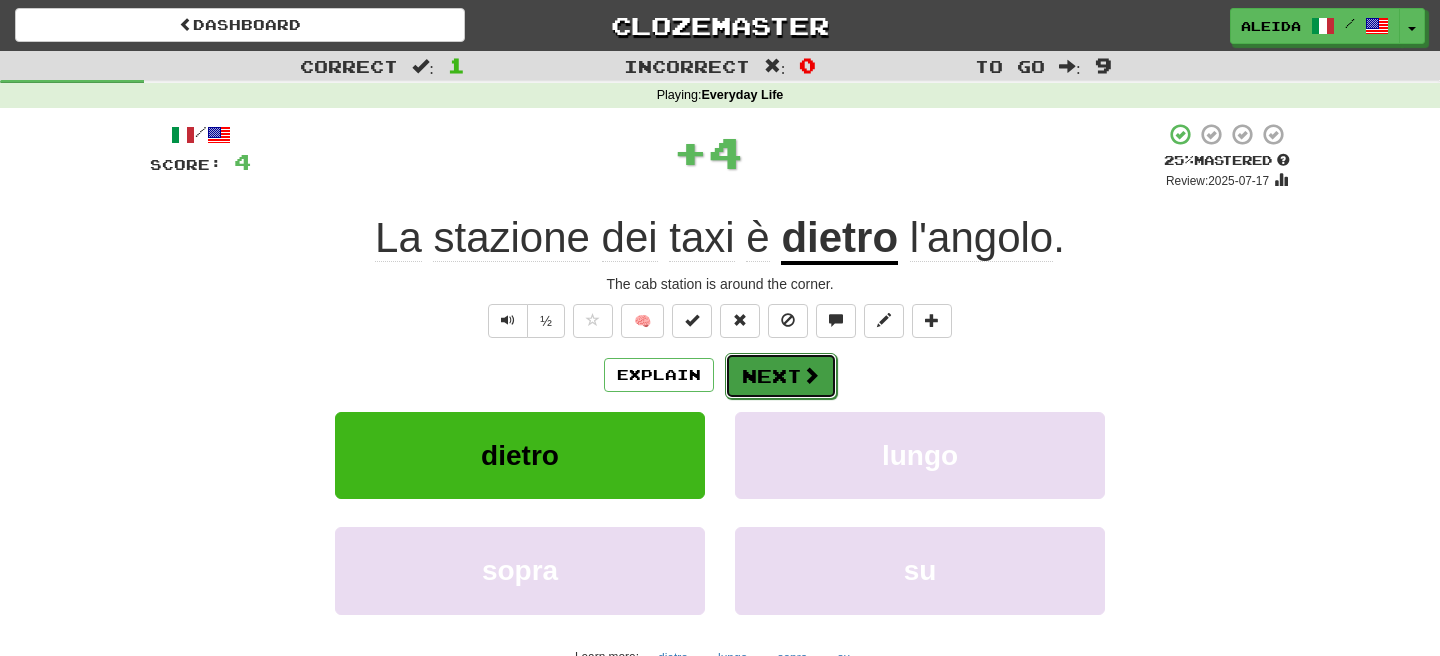 click on "Next" at bounding box center (781, 376) 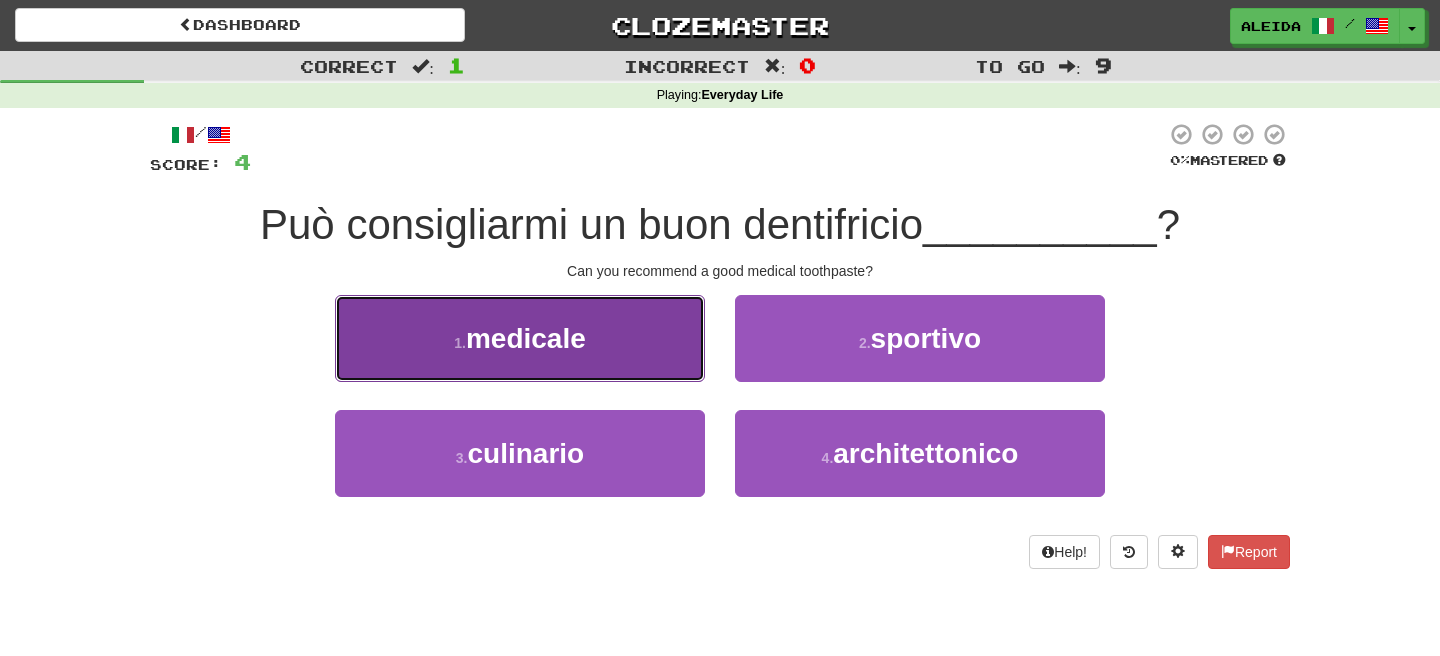 drag, startPoint x: 584, startPoint y: 347, endPoint x: 611, endPoint y: 350, distance: 27.166155 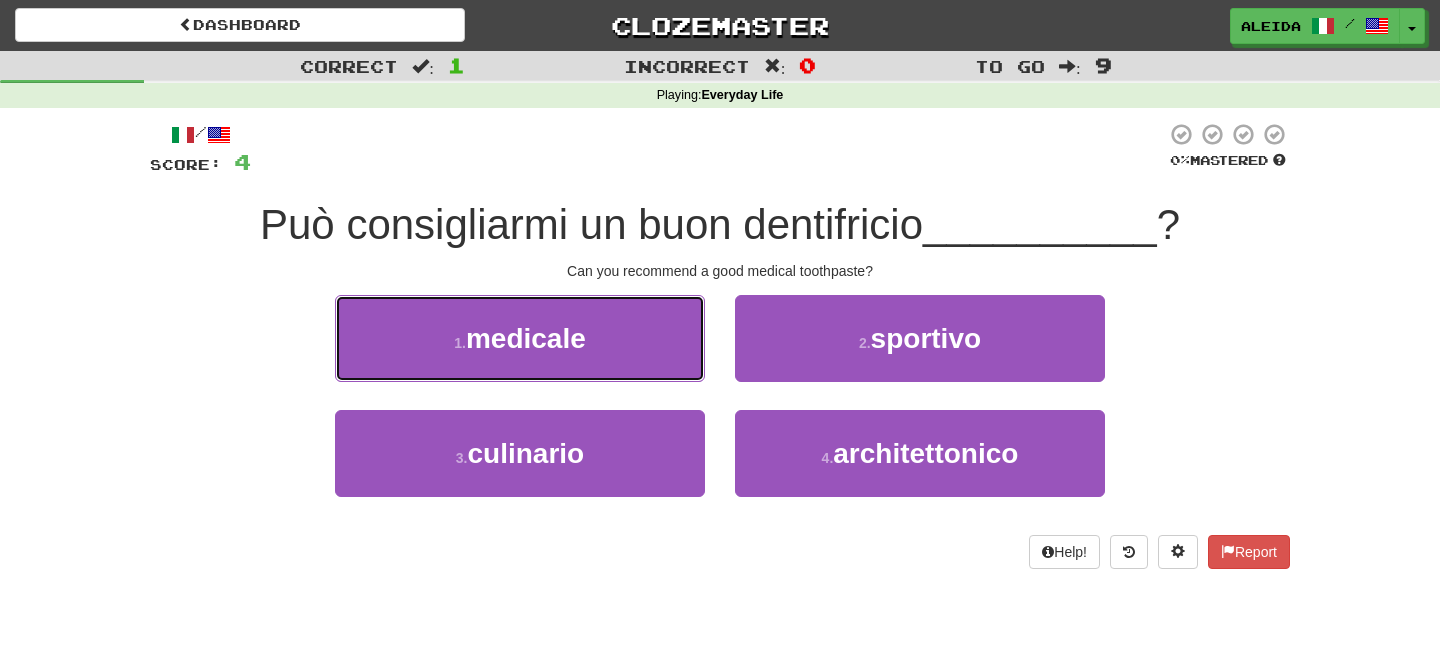 click on "1 . medicale" at bounding box center [520, 338] 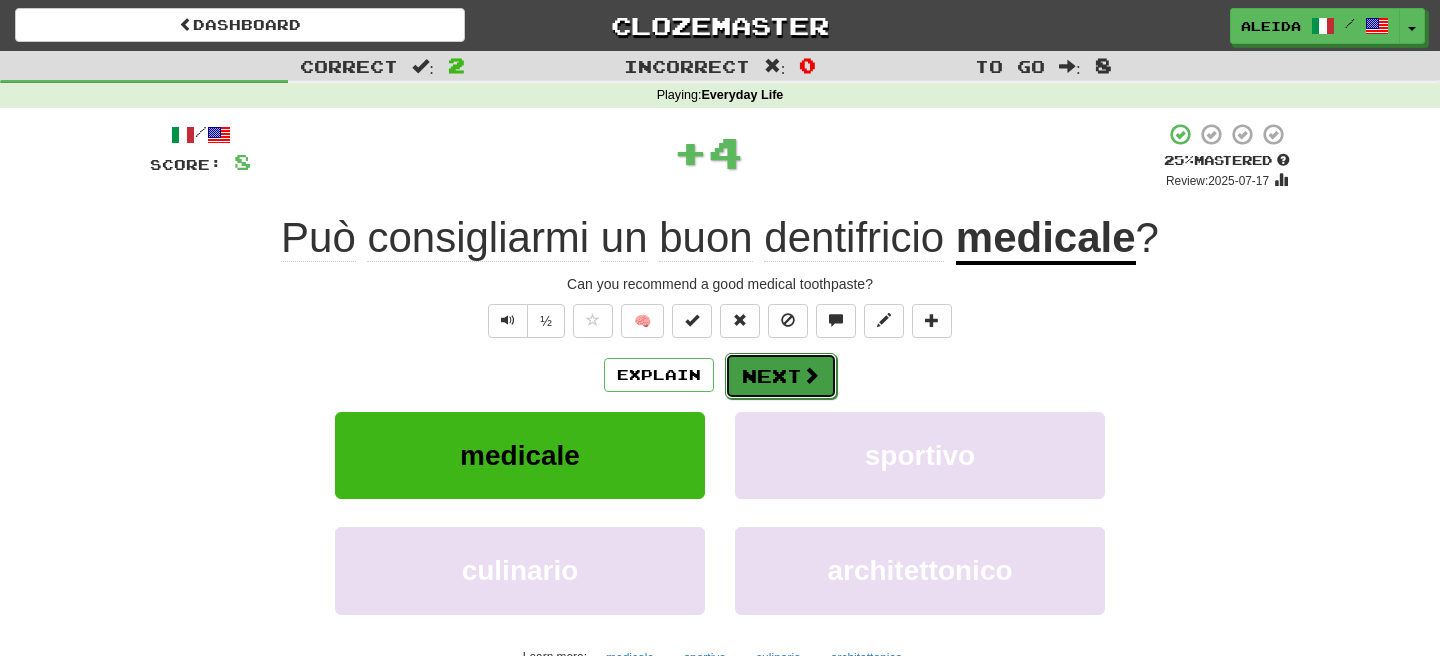 click on "Next" at bounding box center (781, 376) 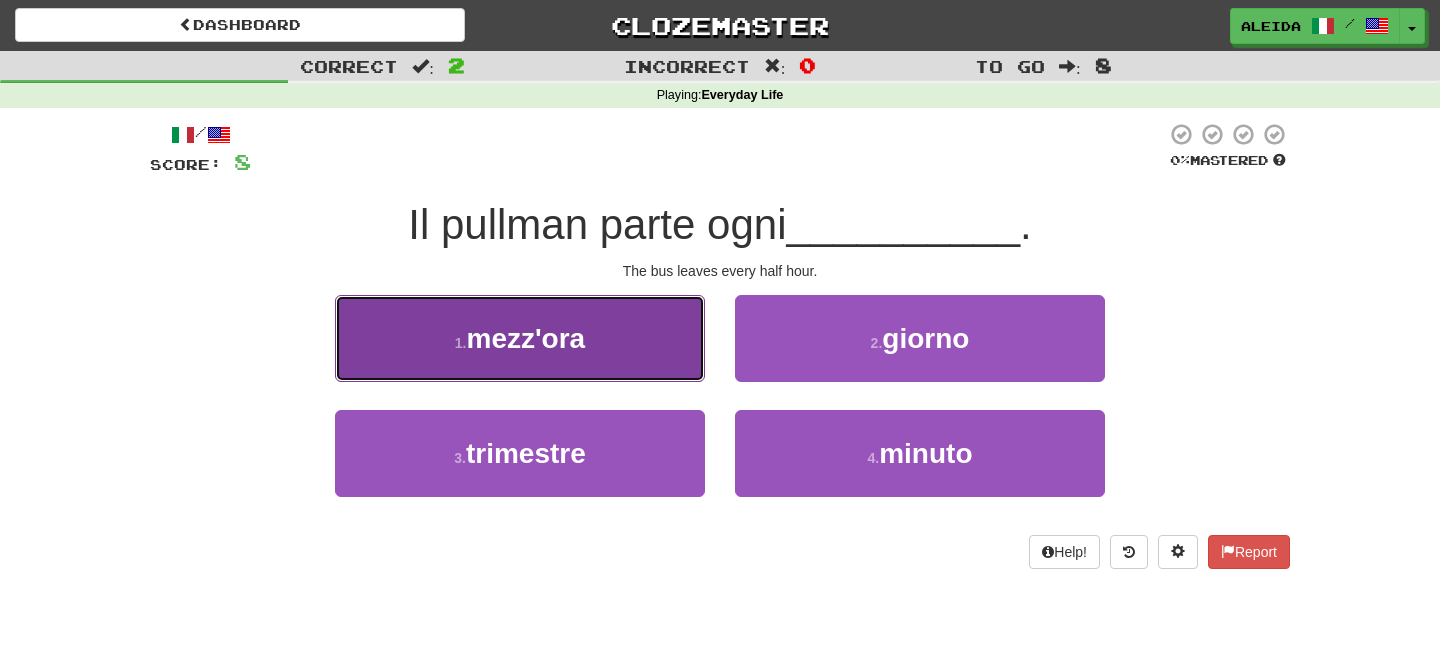 click on "1 . mezz'ora" at bounding box center (520, 338) 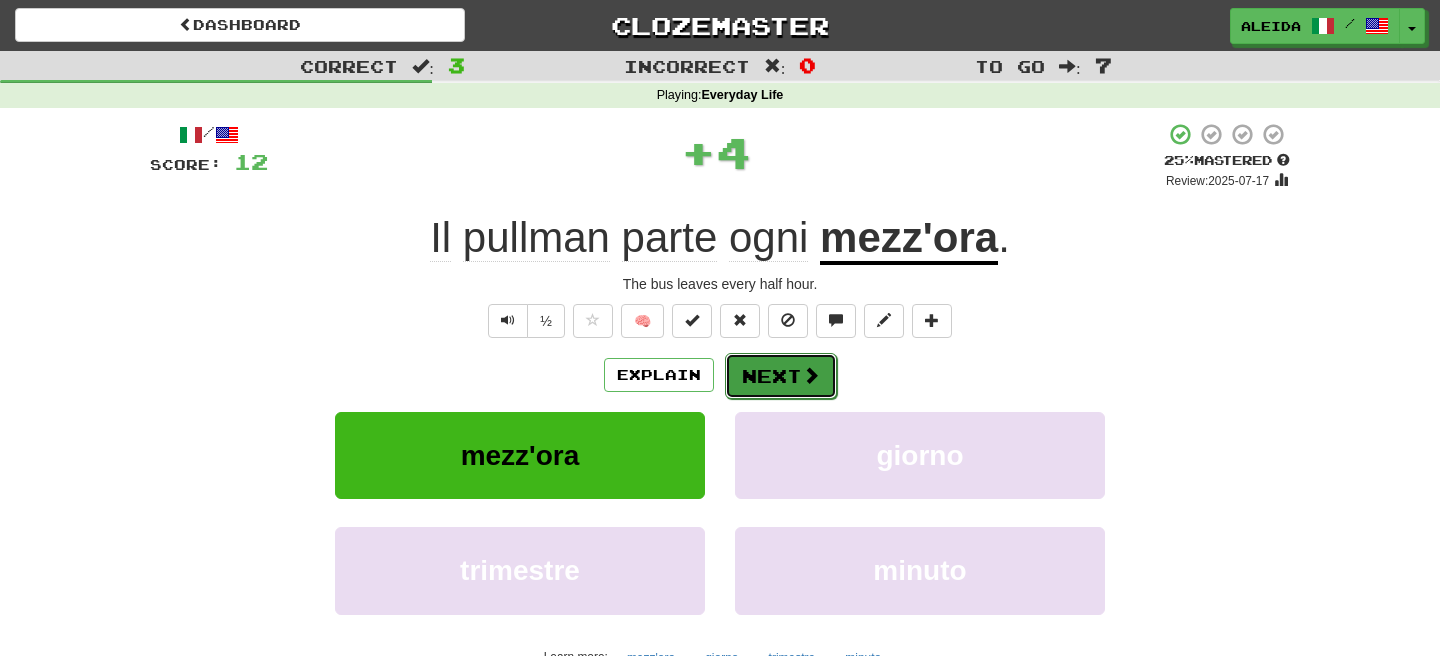 click on "Next" at bounding box center [781, 376] 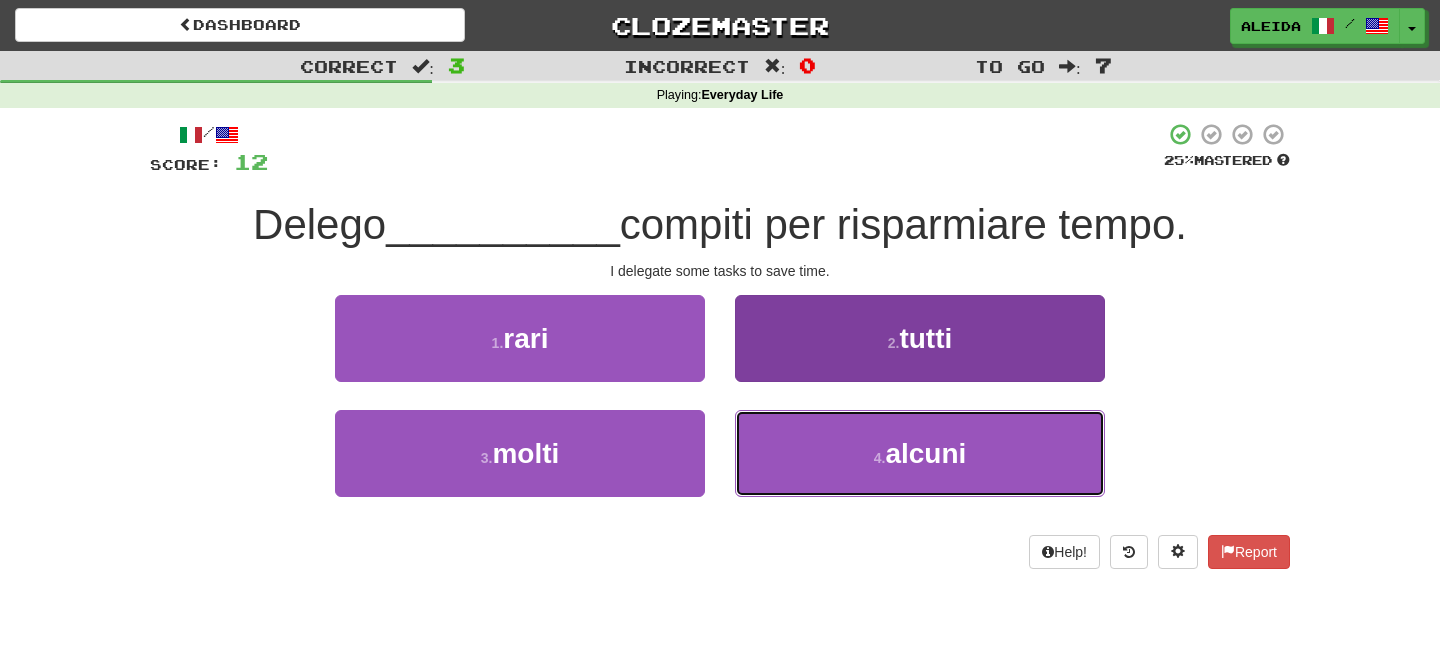 drag, startPoint x: 854, startPoint y: 466, endPoint x: 835, endPoint y: 449, distance: 25.495098 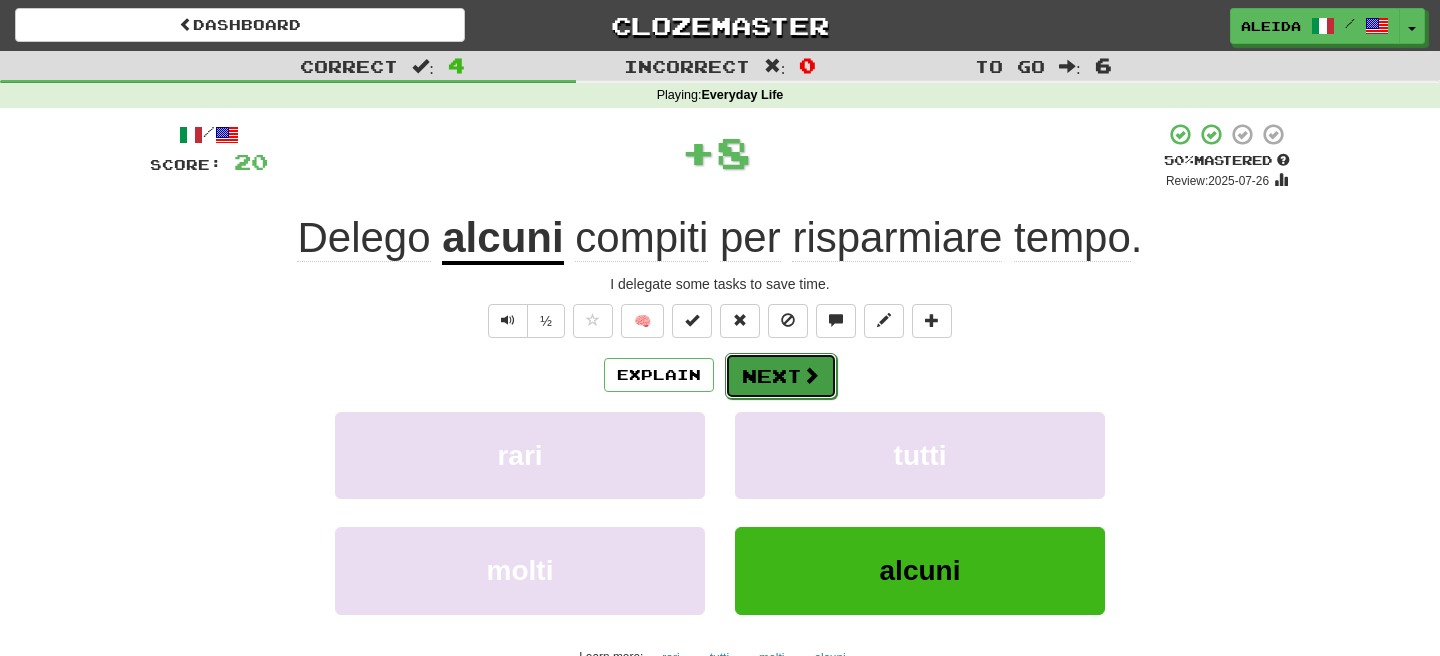 click on "Next" at bounding box center [781, 376] 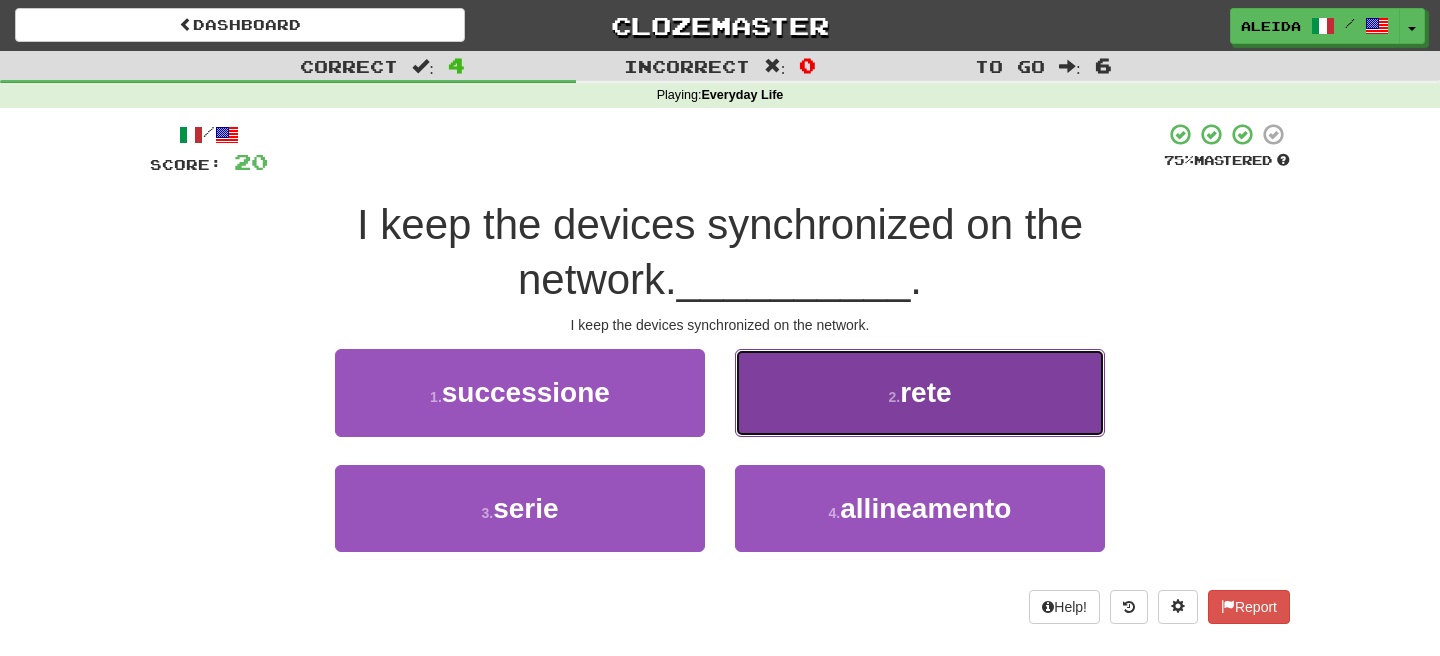 click on "2 . rete" at bounding box center [920, 392] 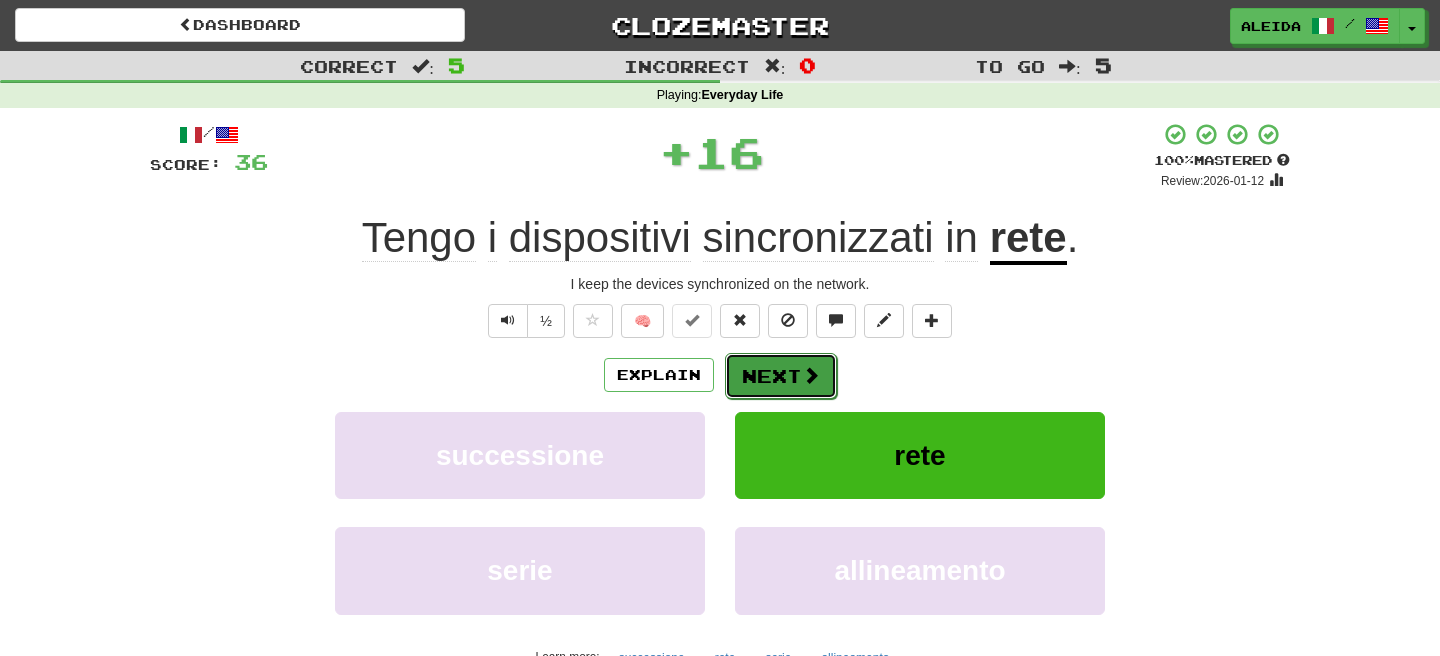click on "Next" at bounding box center (781, 376) 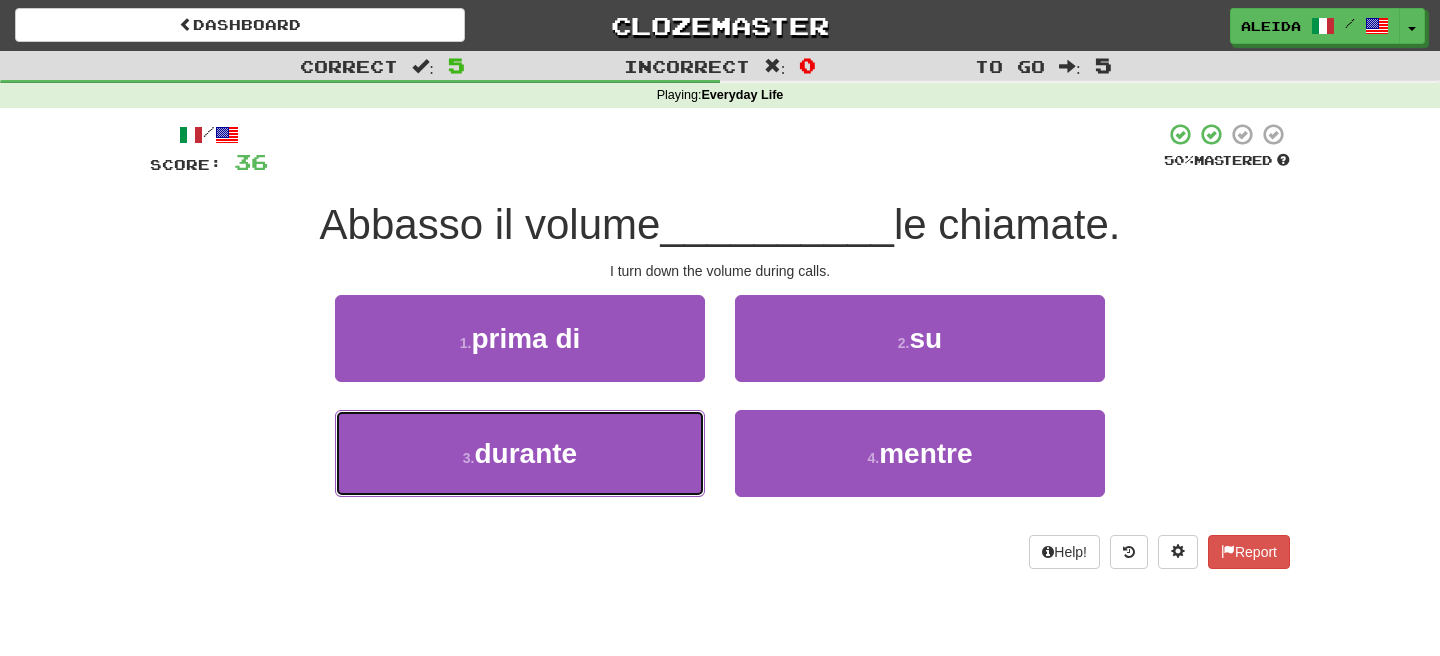 drag, startPoint x: 558, startPoint y: 464, endPoint x: 662, endPoint y: 410, distance: 117.18362 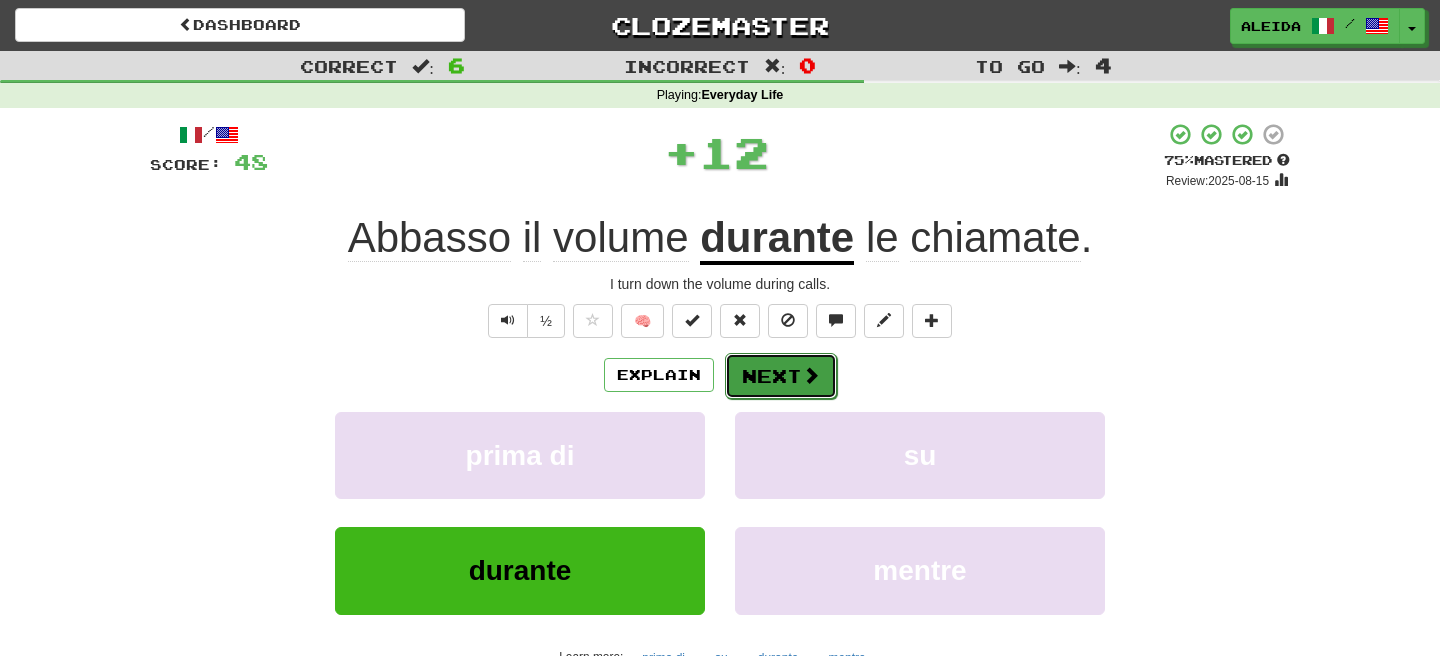 click on "Next" at bounding box center (781, 376) 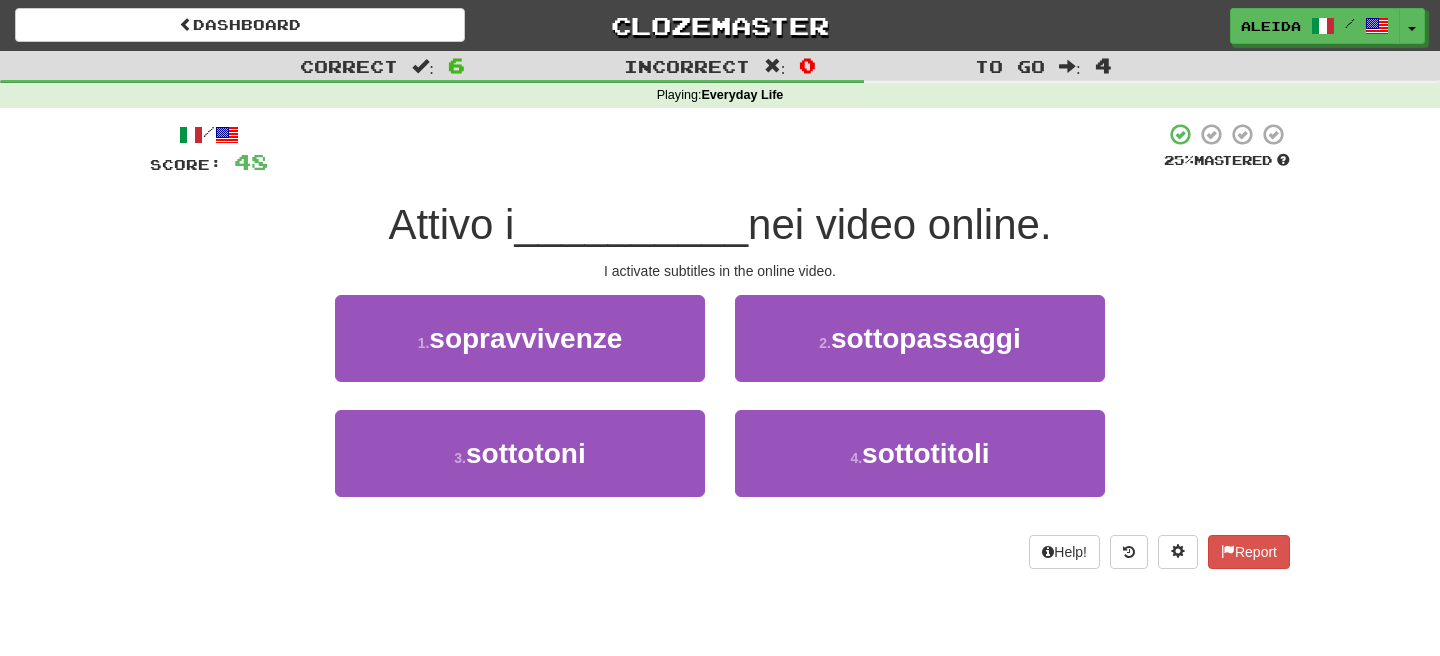 click on "2 . sottopassaggi" at bounding box center [920, 338] 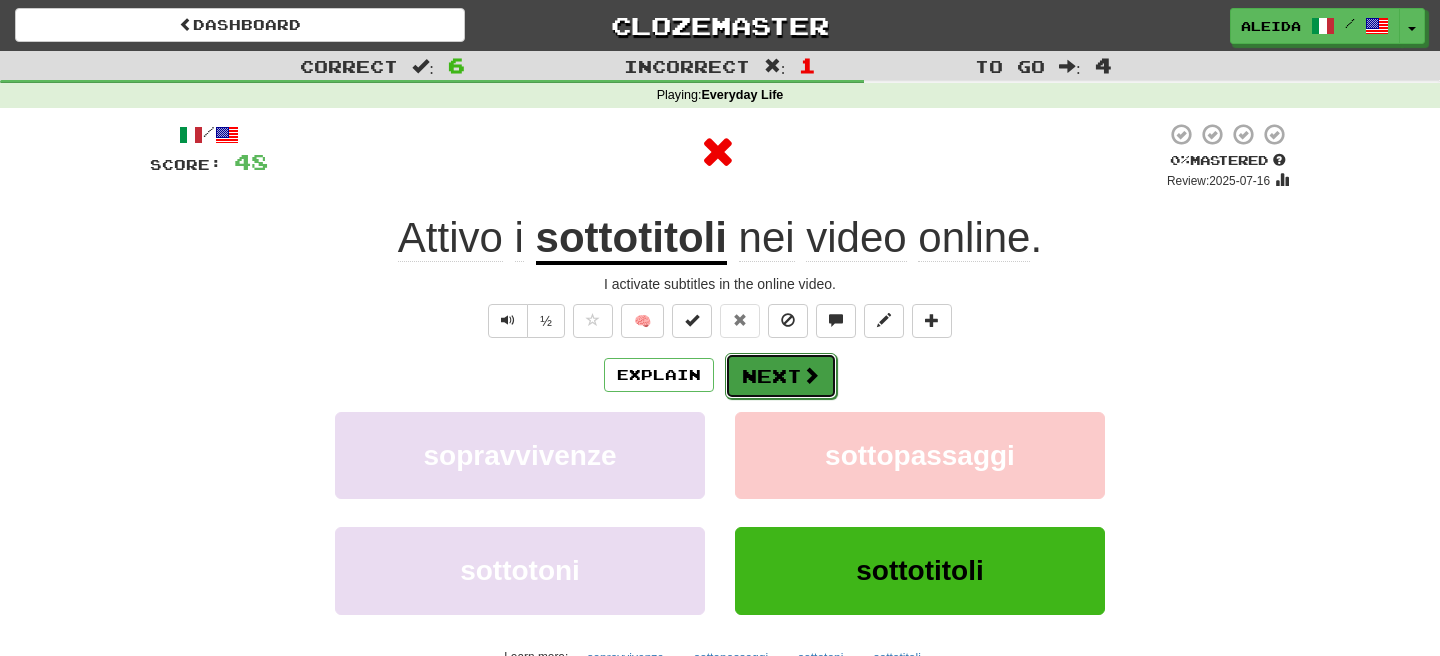 click on "Next" at bounding box center [781, 376] 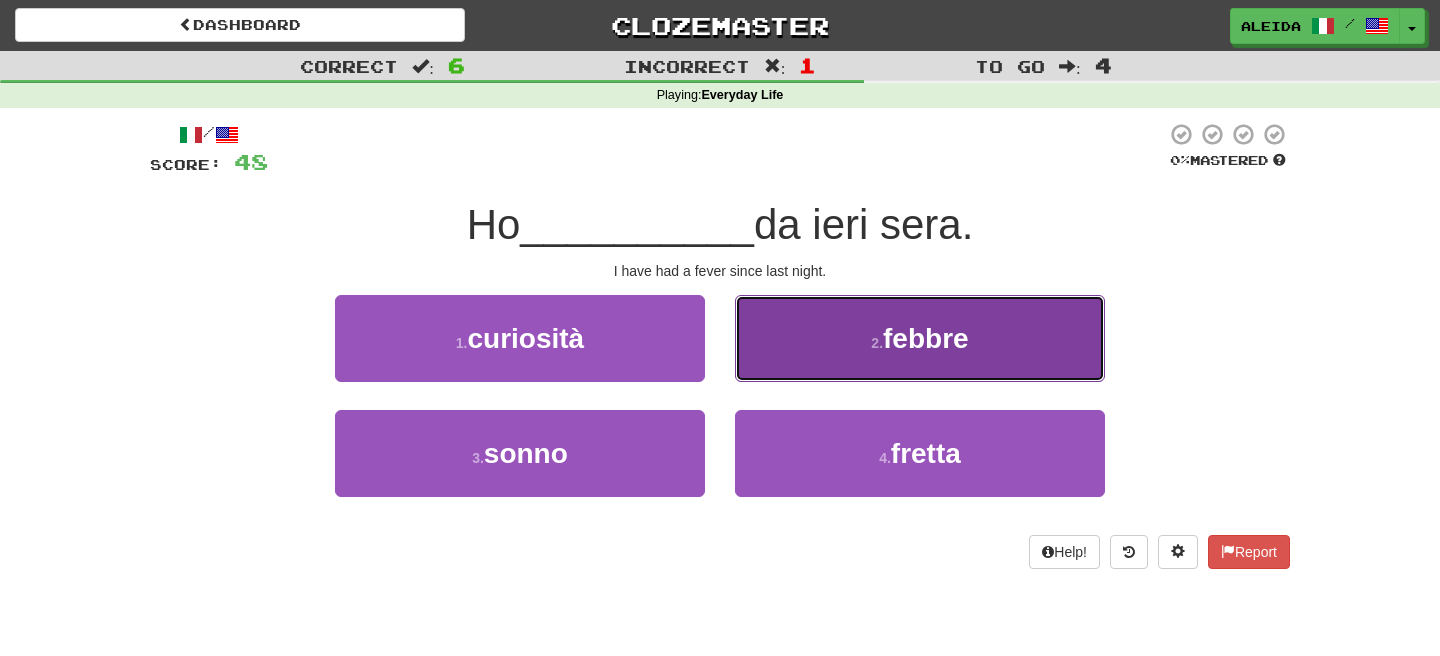 click on "2 . febbre" at bounding box center [920, 338] 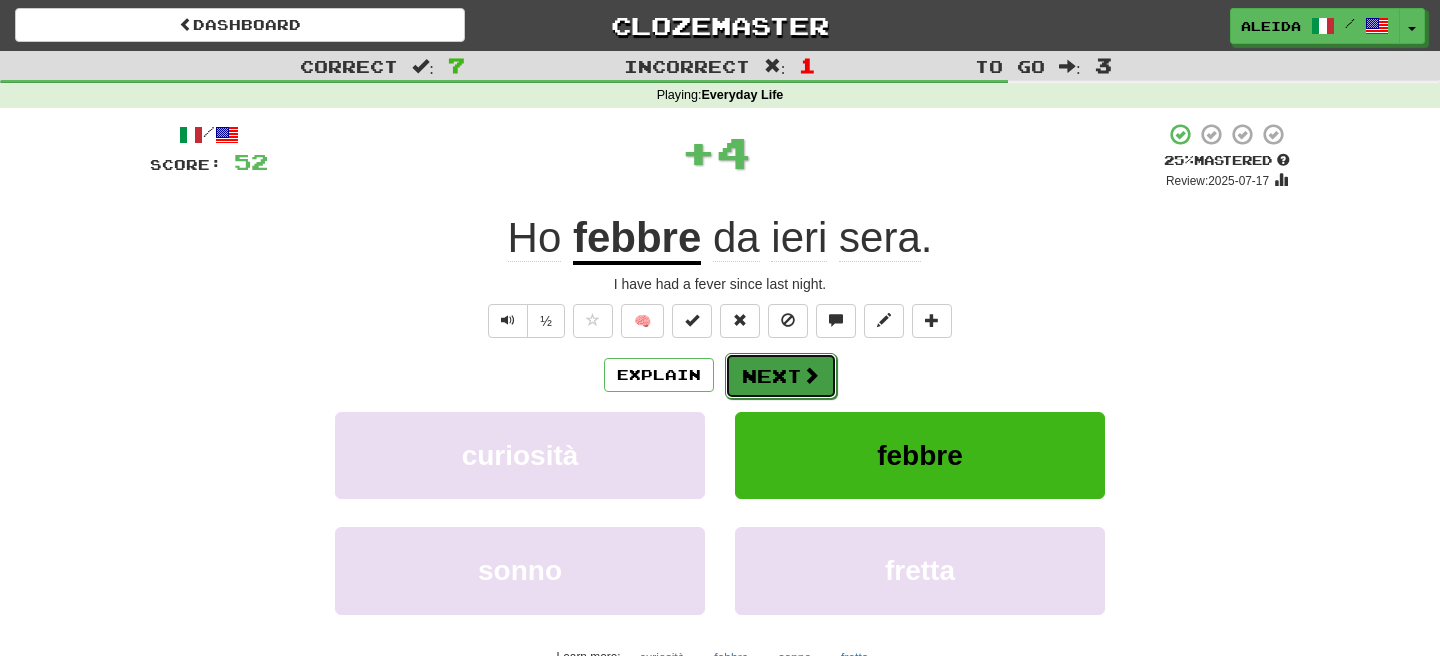 click on "Next" at bounding box center (781, 376) 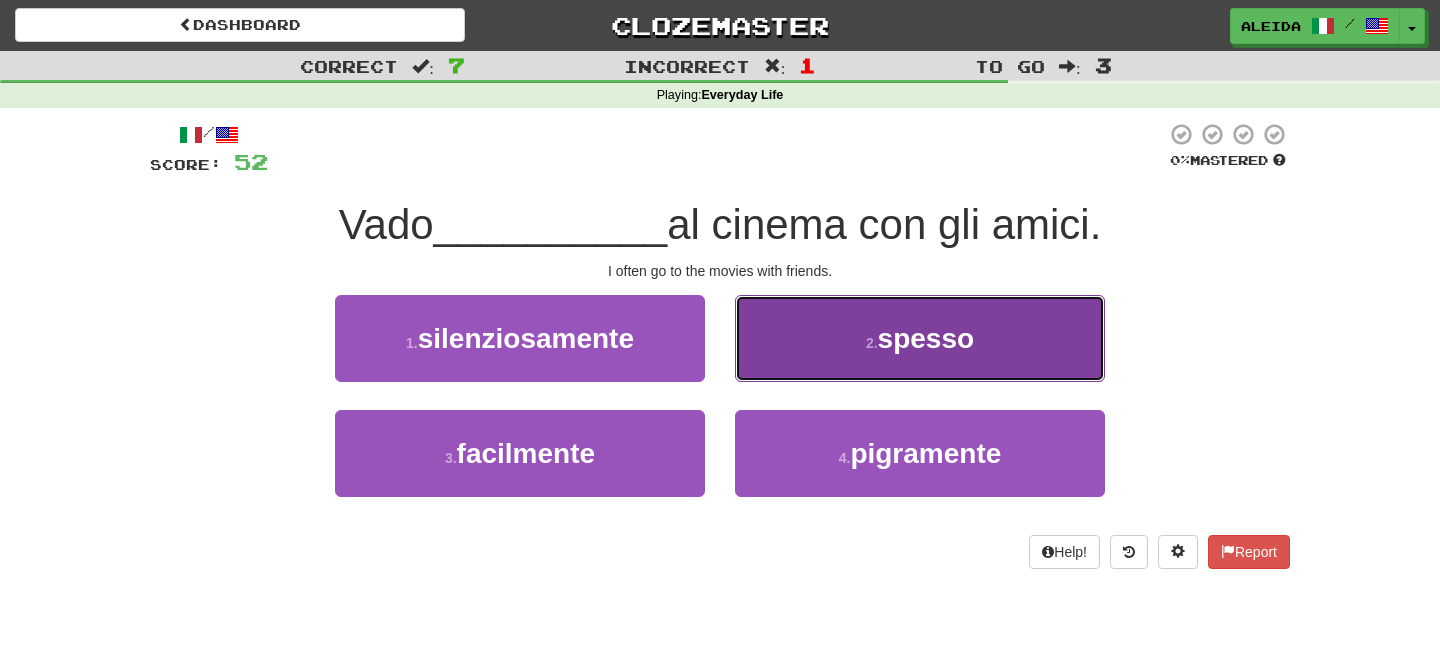 click on "2 . spesso" at bounding box center (920, 338) 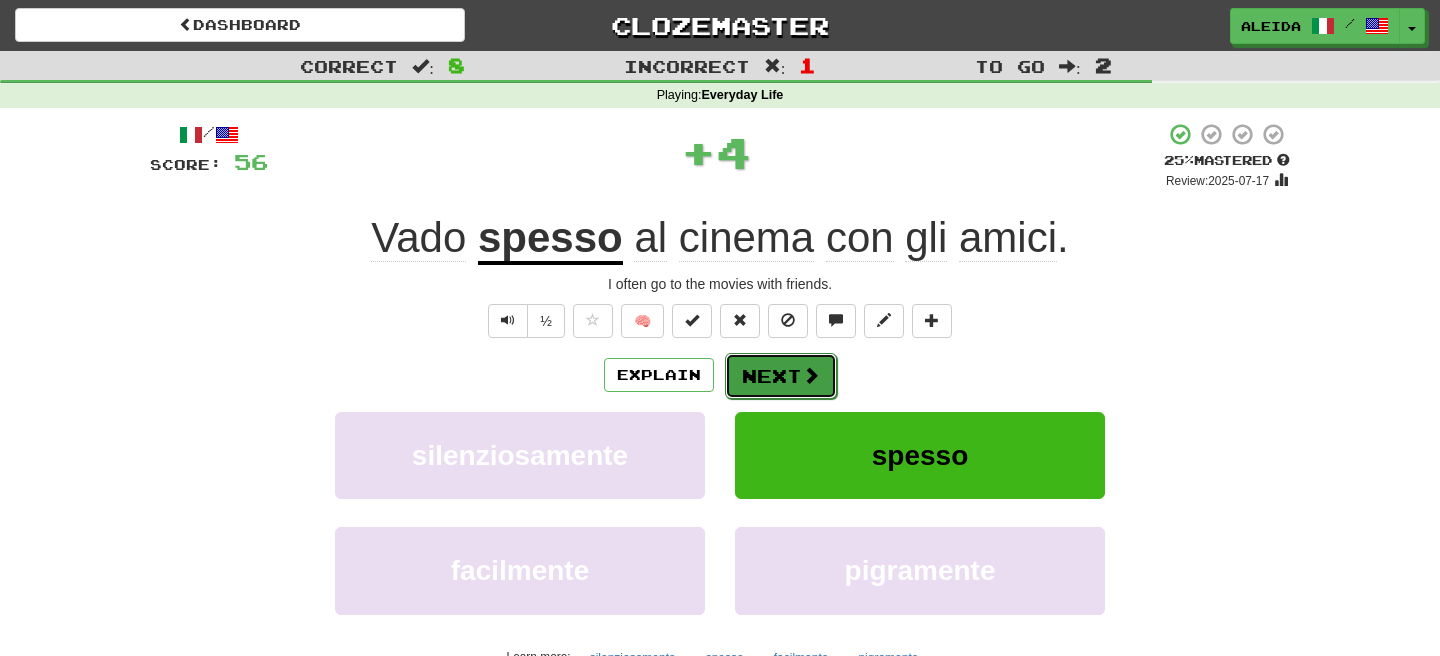 click on "Next" at bounding box center [781, 376] 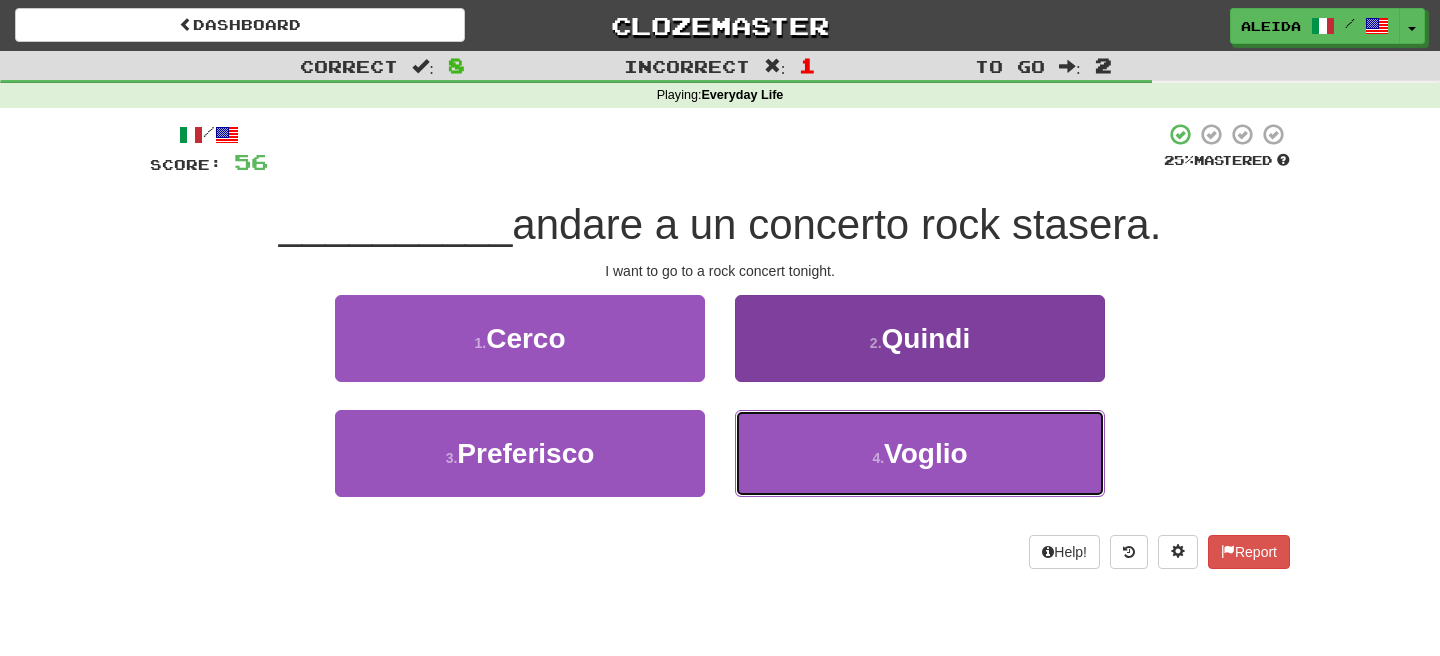 drag, startPoint x: 799, startPoint y: 440, endPoint x: 767, endPoint y: 416, distance: 40 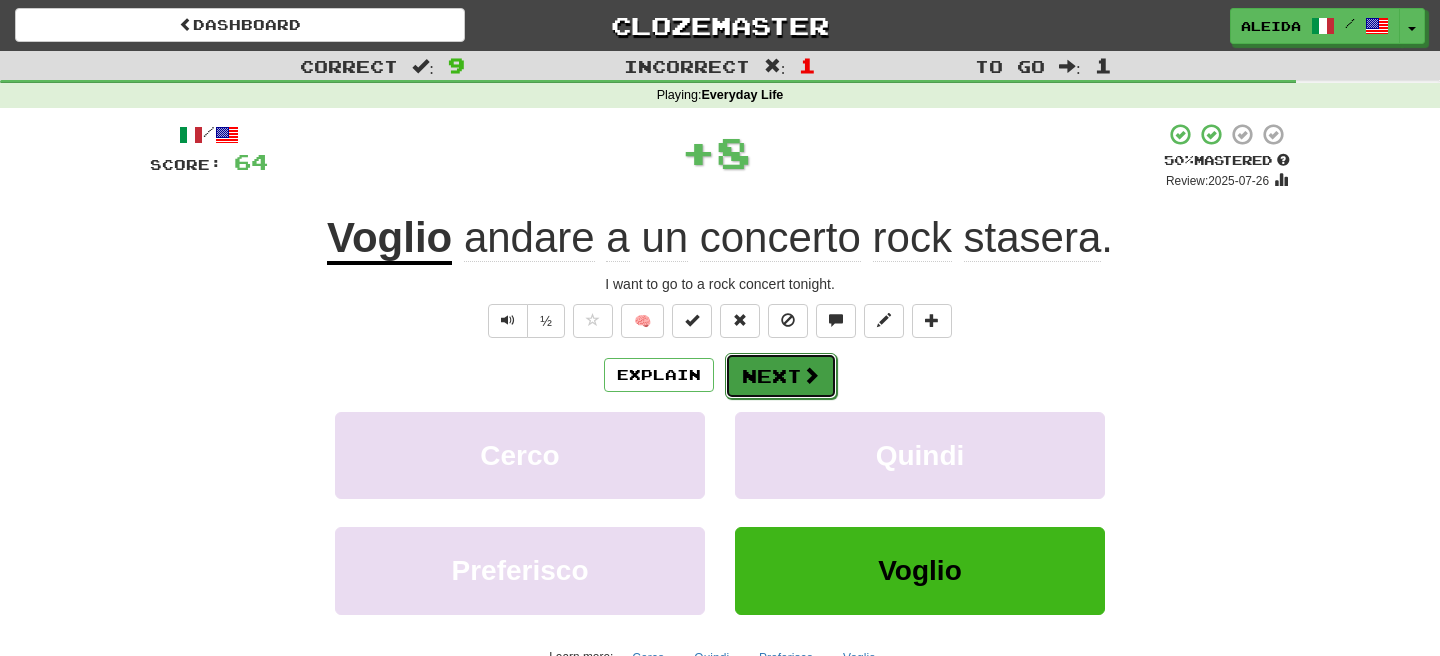 click on "Next" at bounding box center [781, 376] 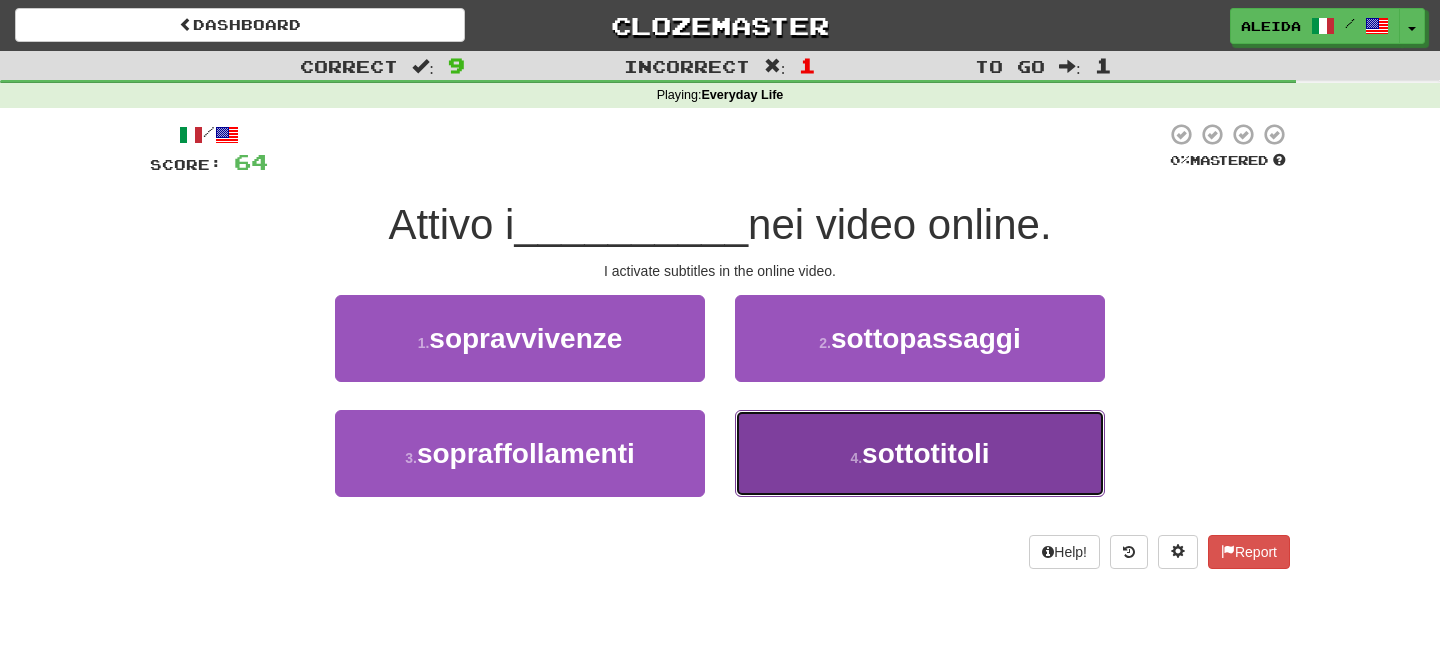 click on "4 . sottotitoli" at bounding box center [920, 453] 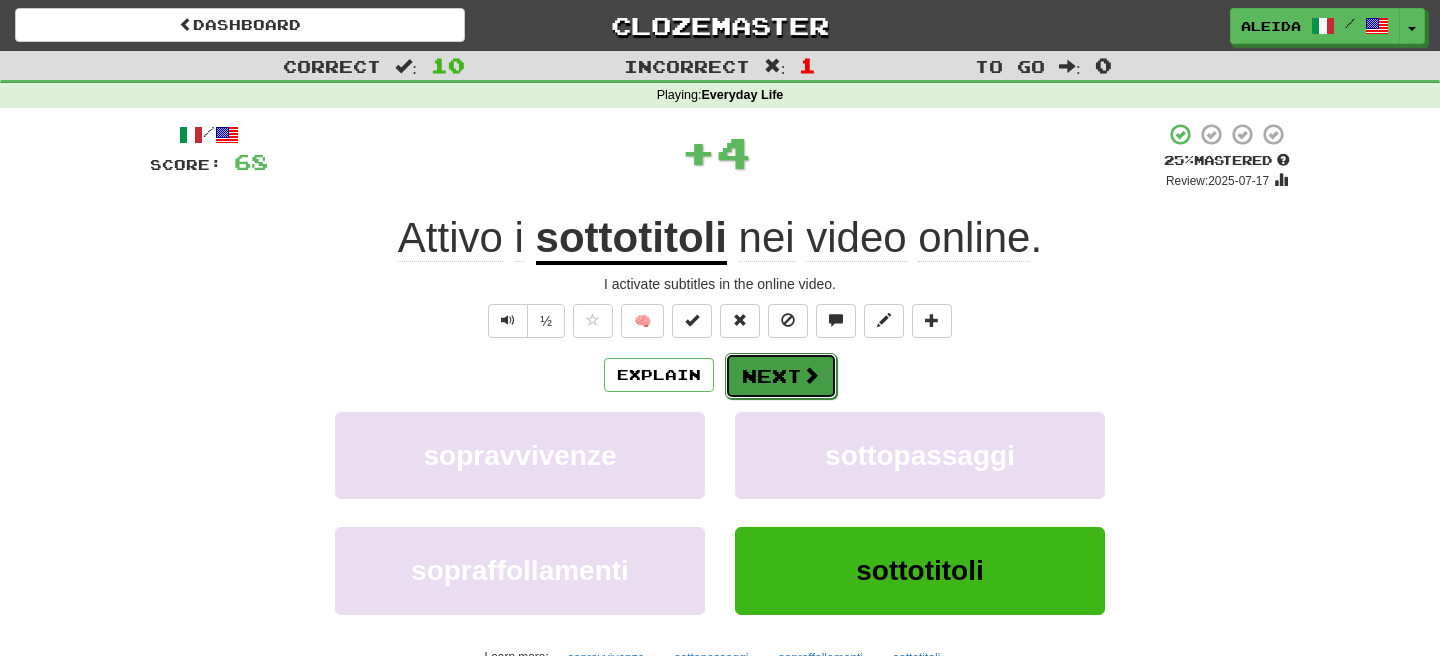 click on "Next" at bounding box center (781, 376) 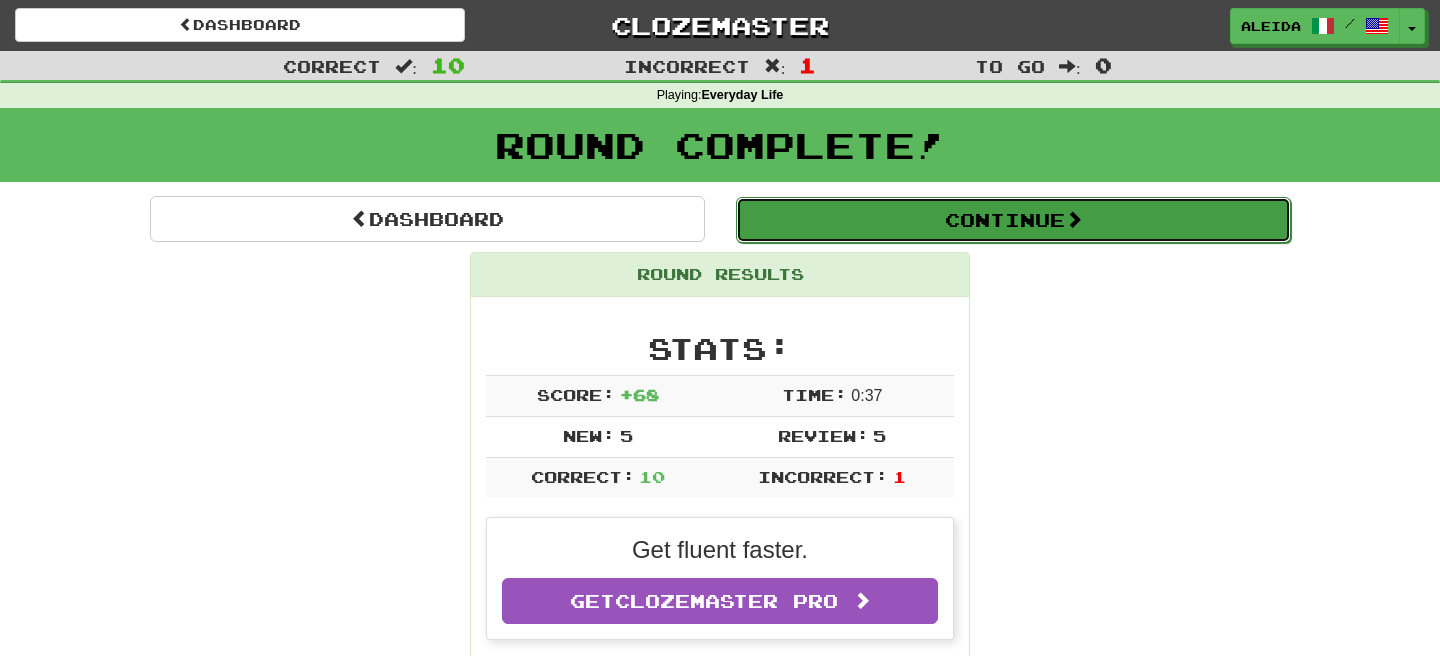 click on "Continue" at bounding box center (1013, 220) 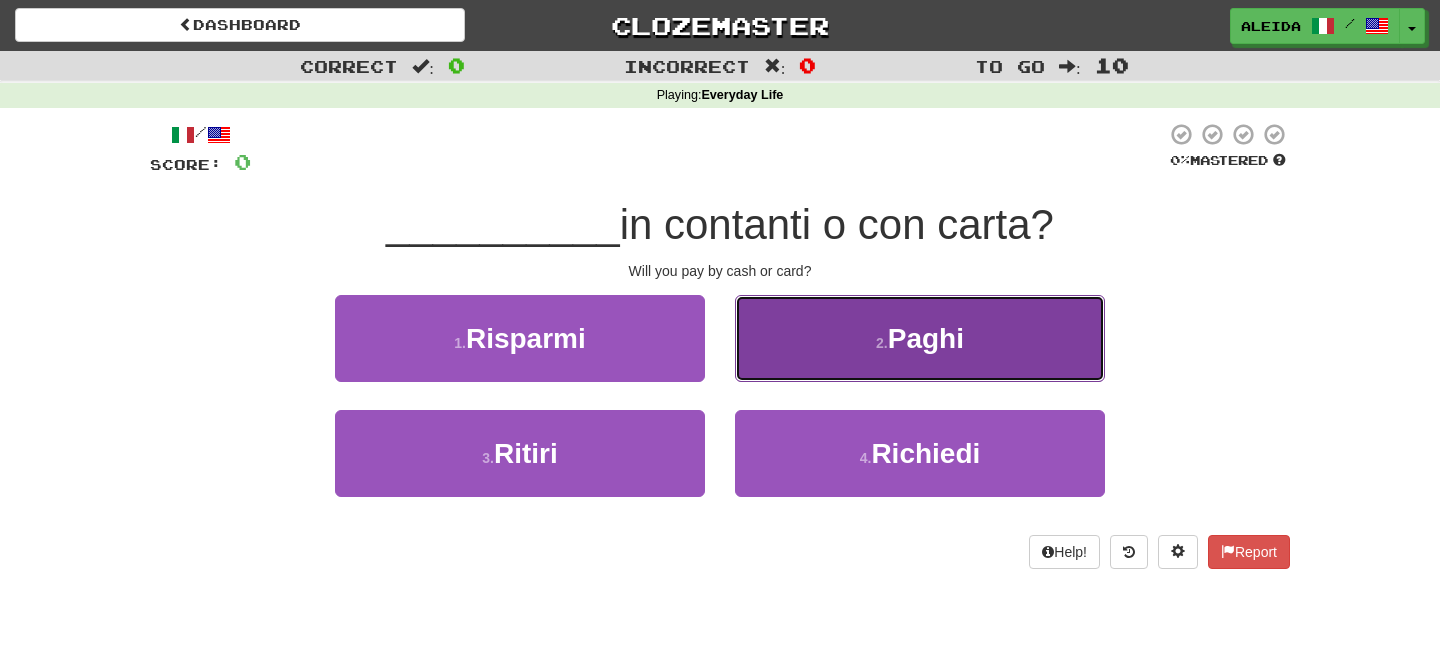 click on "Paghi" at bounding box center (926, 338) 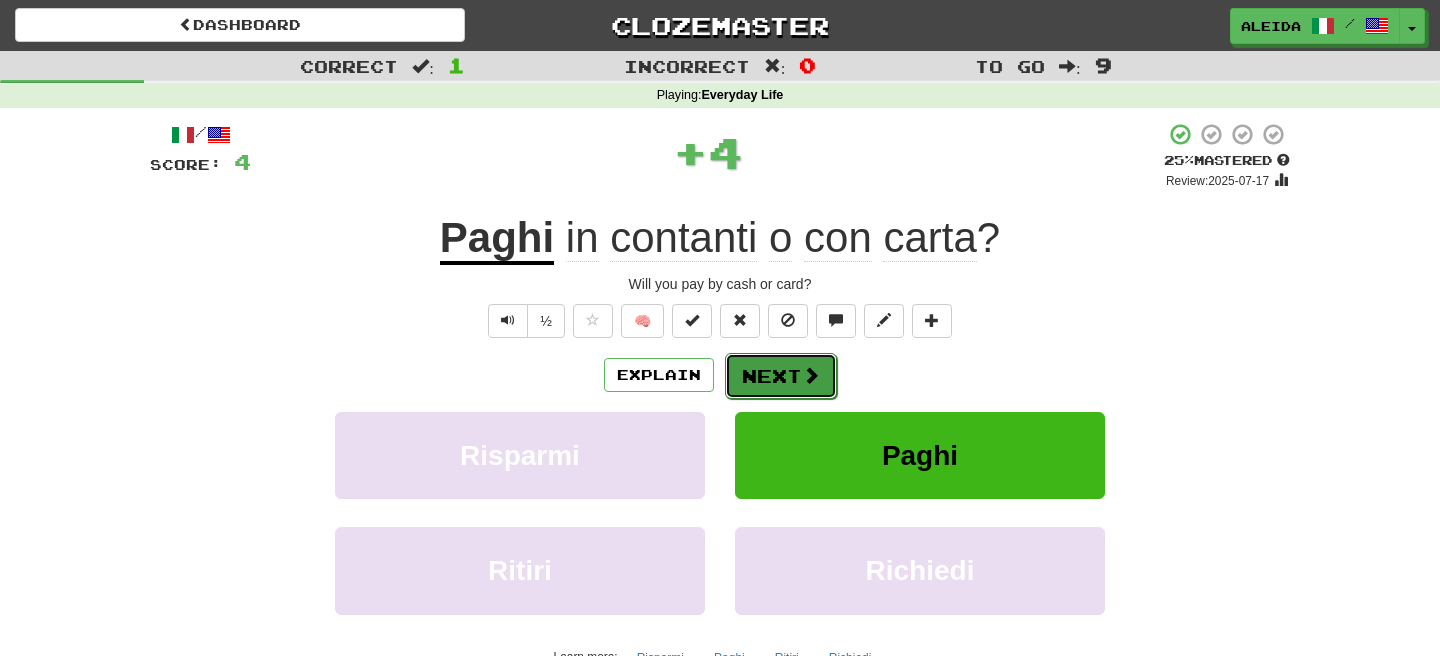 click on "Next" at bounding box center [781, 376] 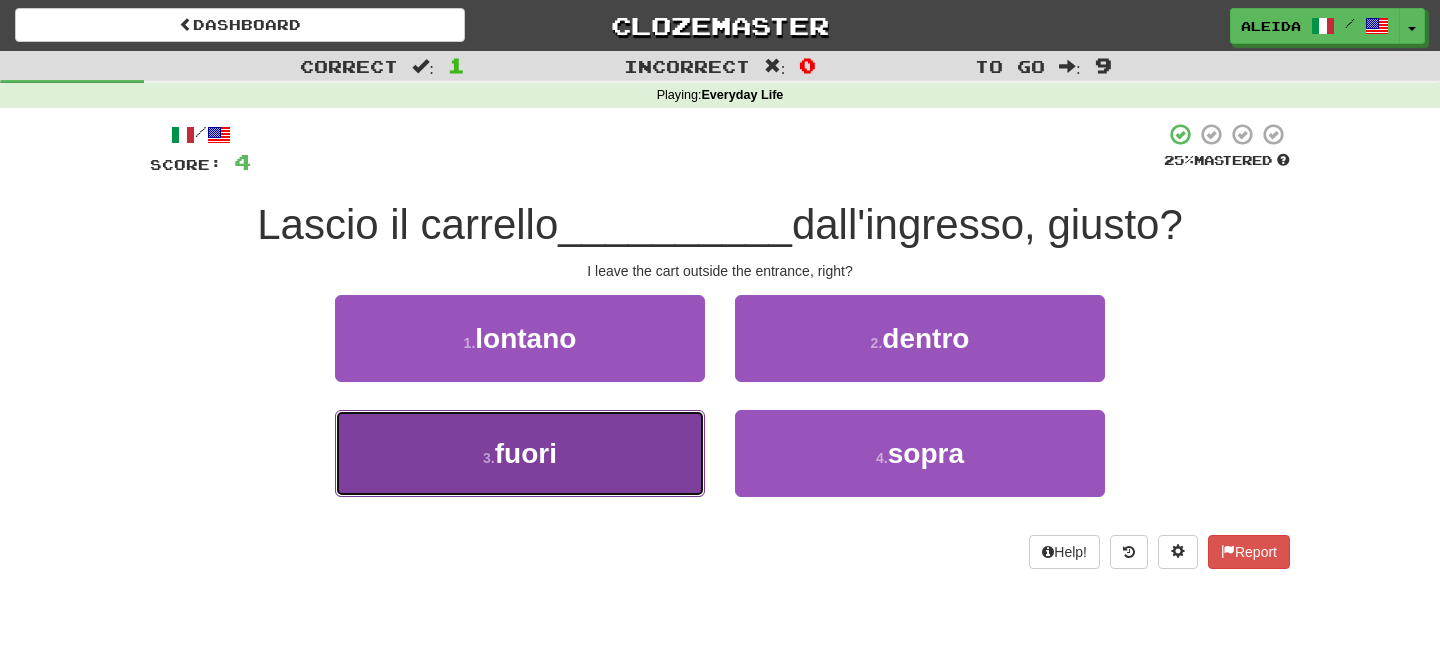click on "3 . fuori" at bounding box center [520, 453] 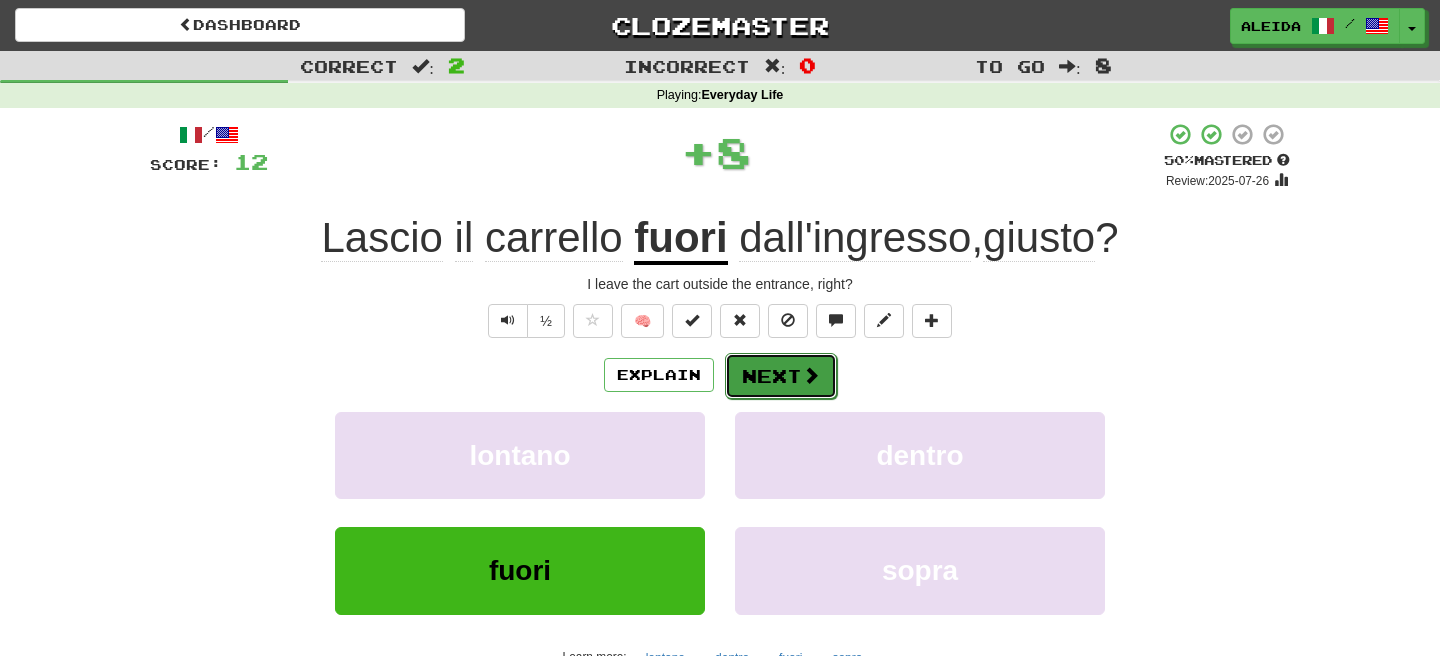 click on "Next" at bounding box center (781, 376) 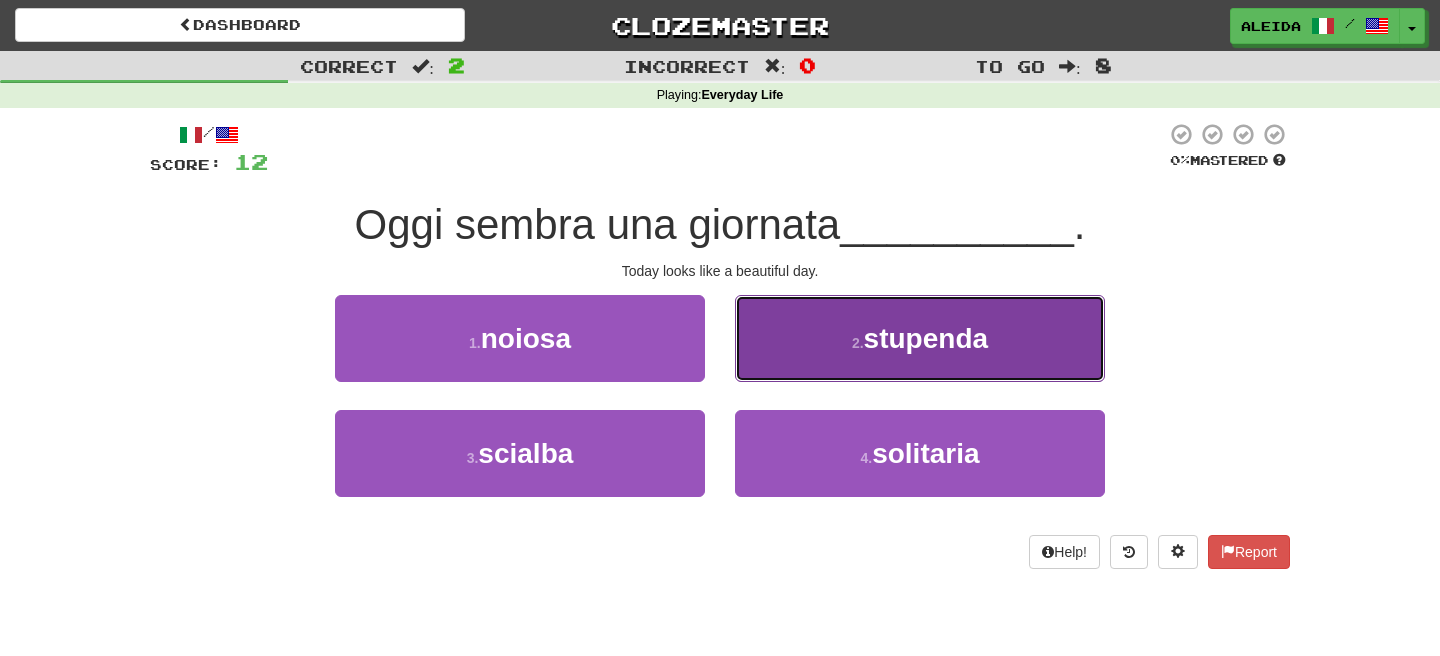 click on "stupenda" at bounding box center (926, 338) 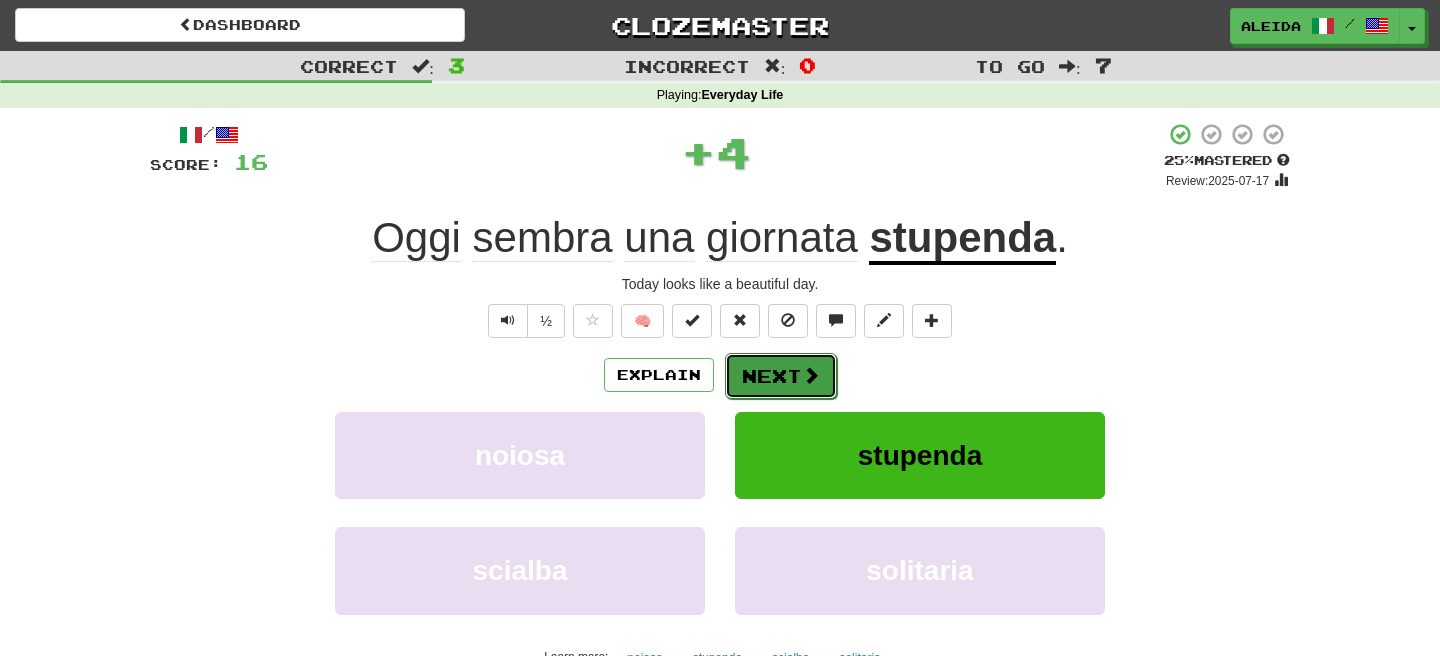 click on "Next" at bounding box center (781, 376) 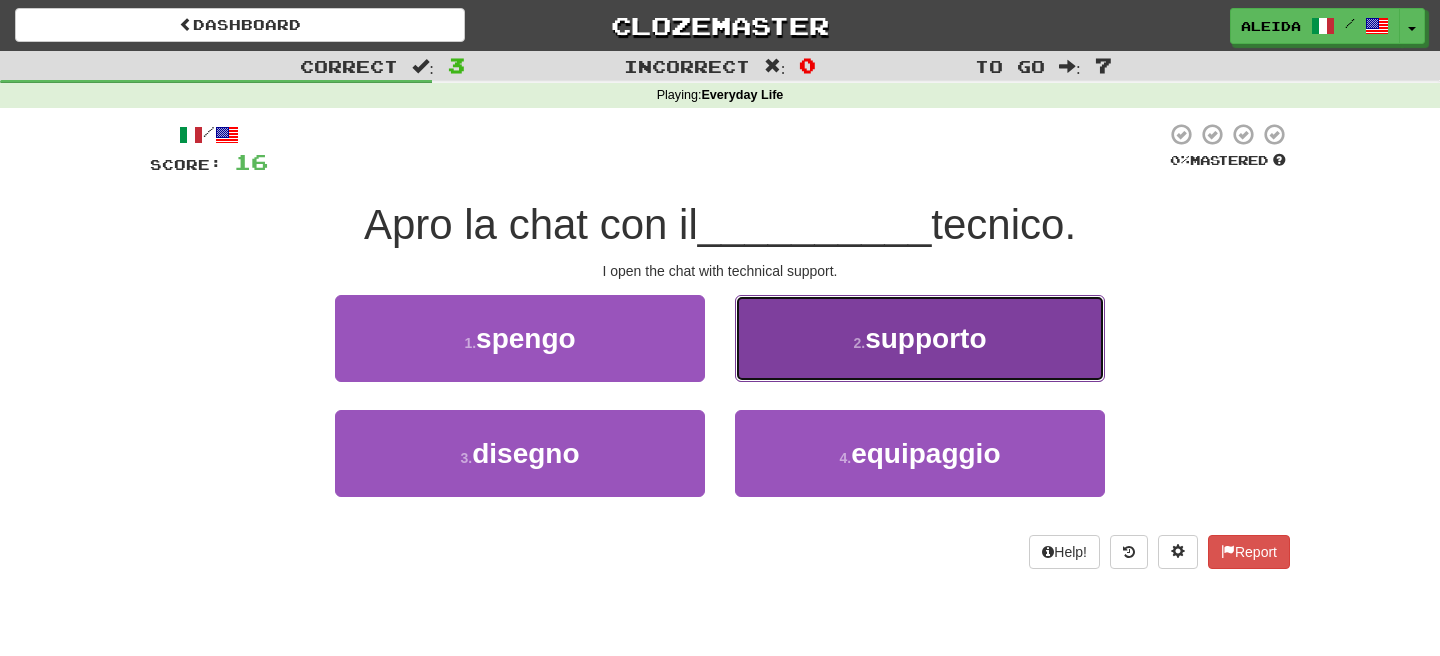 click on "2 . supporto" at bounding box center (920, 338) 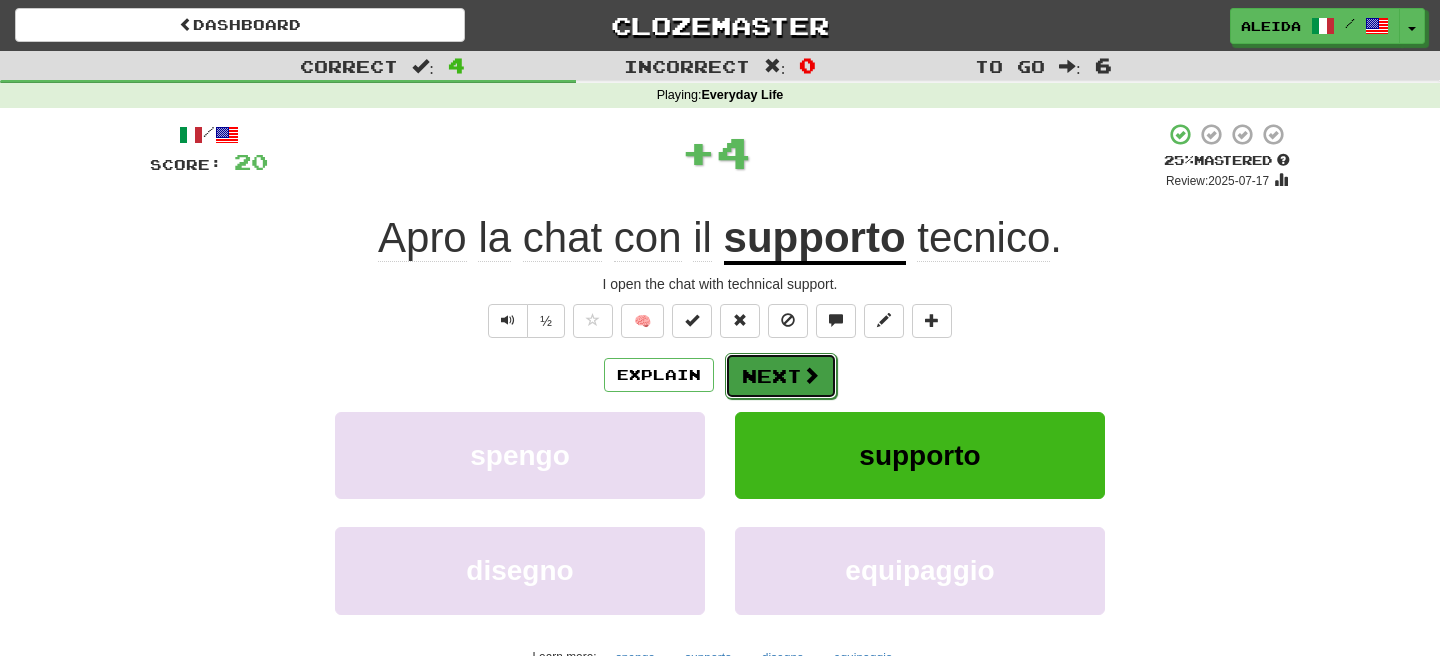 click on "Next" at bounding box center [781, 376] 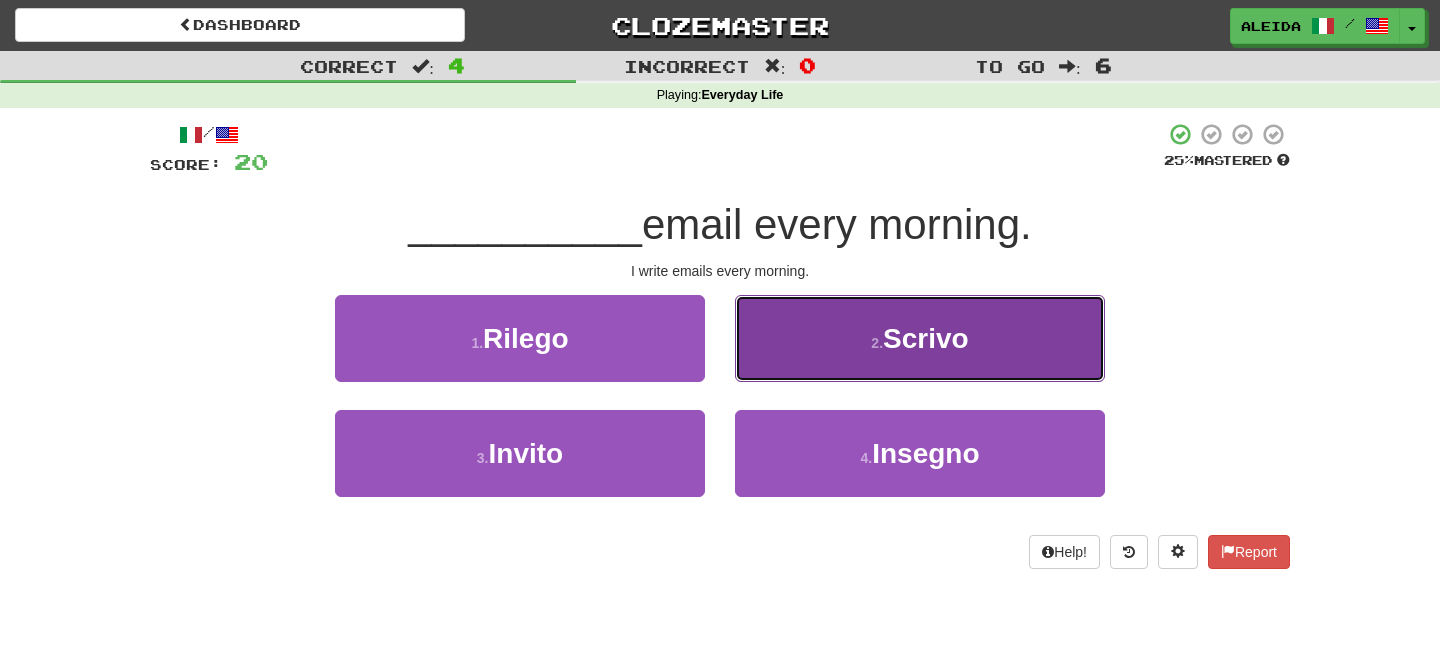 click on "2 . Scrivo" at bounding box center (920, 338) 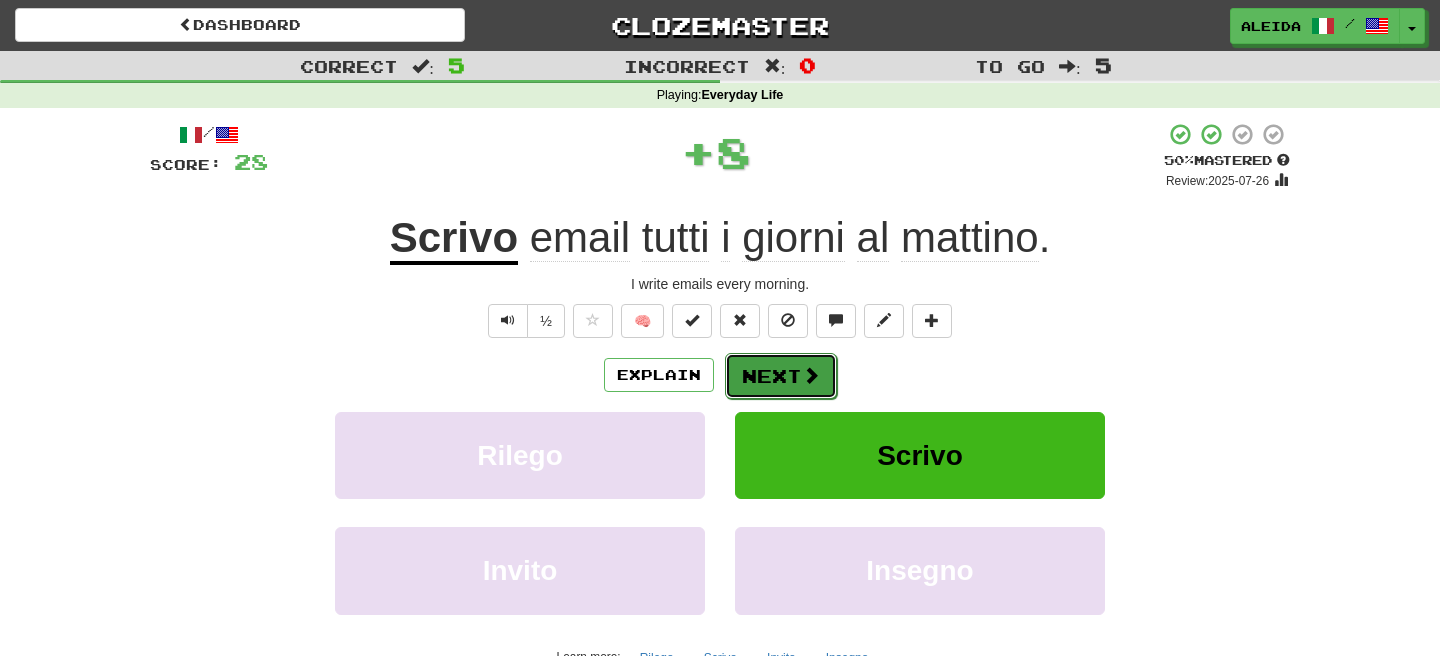 click on "Next" at bounding box center (781, 376) 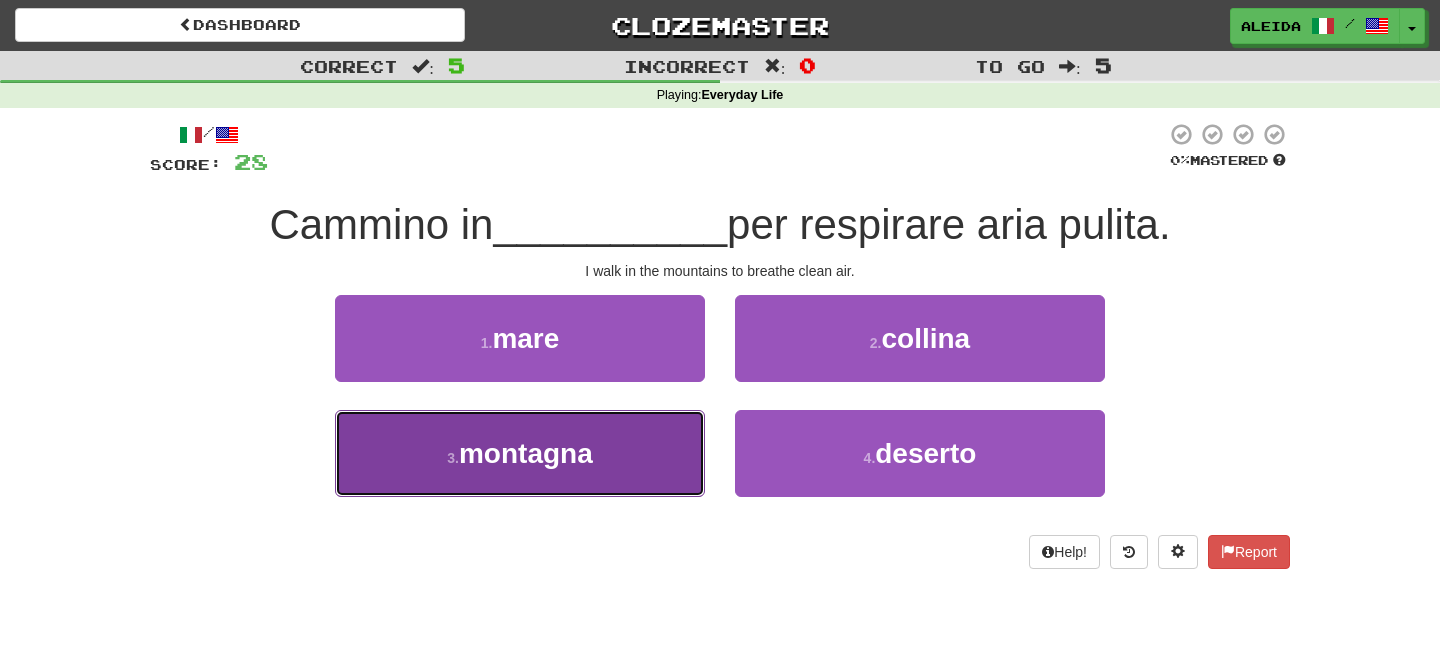 drag, startPoint x: 627, startPoint y: 458, endPoint x: 657, endPoint y: 434, distance: 38.418747 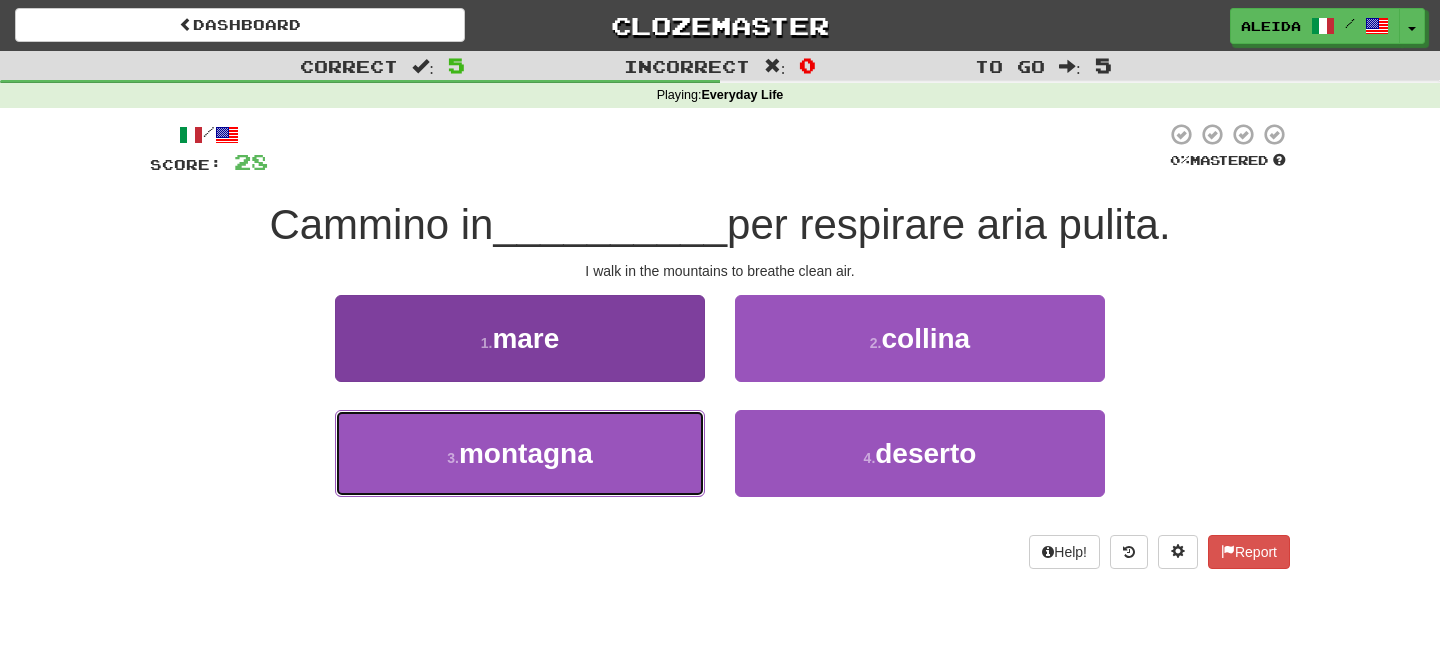 click on "3 . montagna" at bounding box center (520, 453) 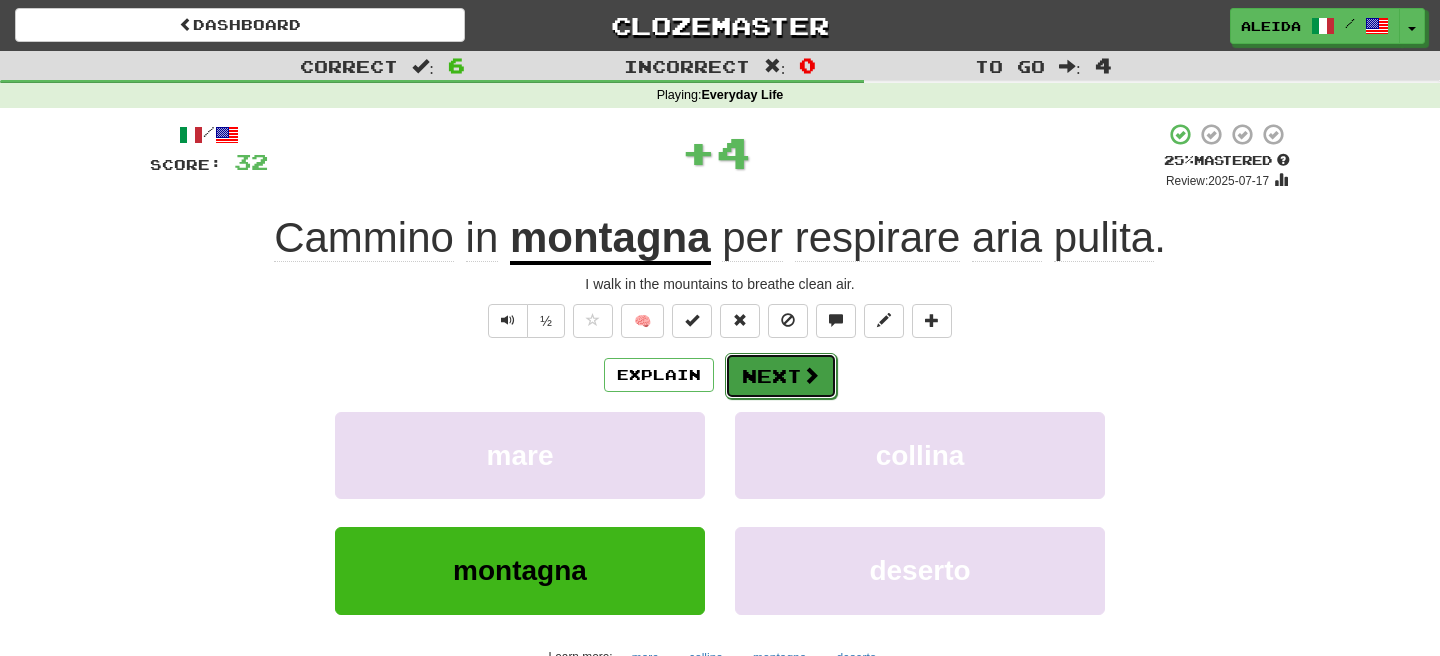 click on "Next" at bounding box center [781, 376] 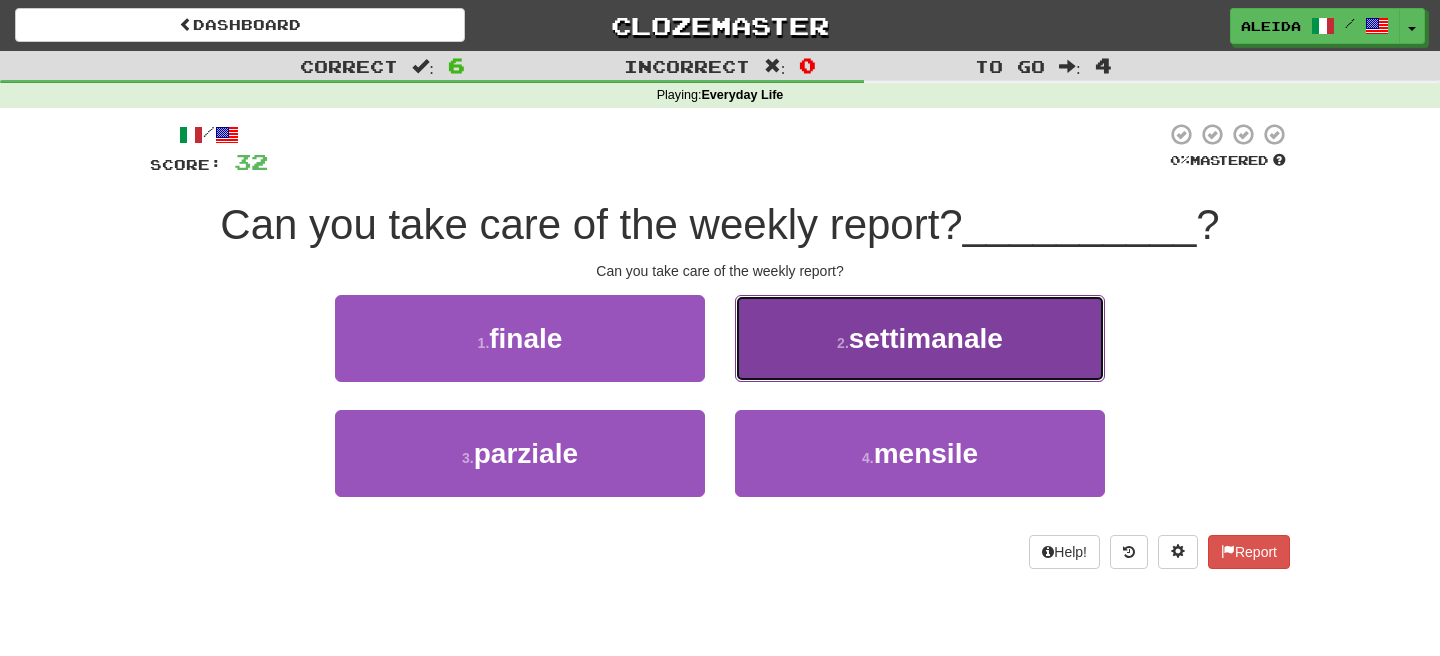 click on "2 . settimanale" at bounding box center (920, 338) 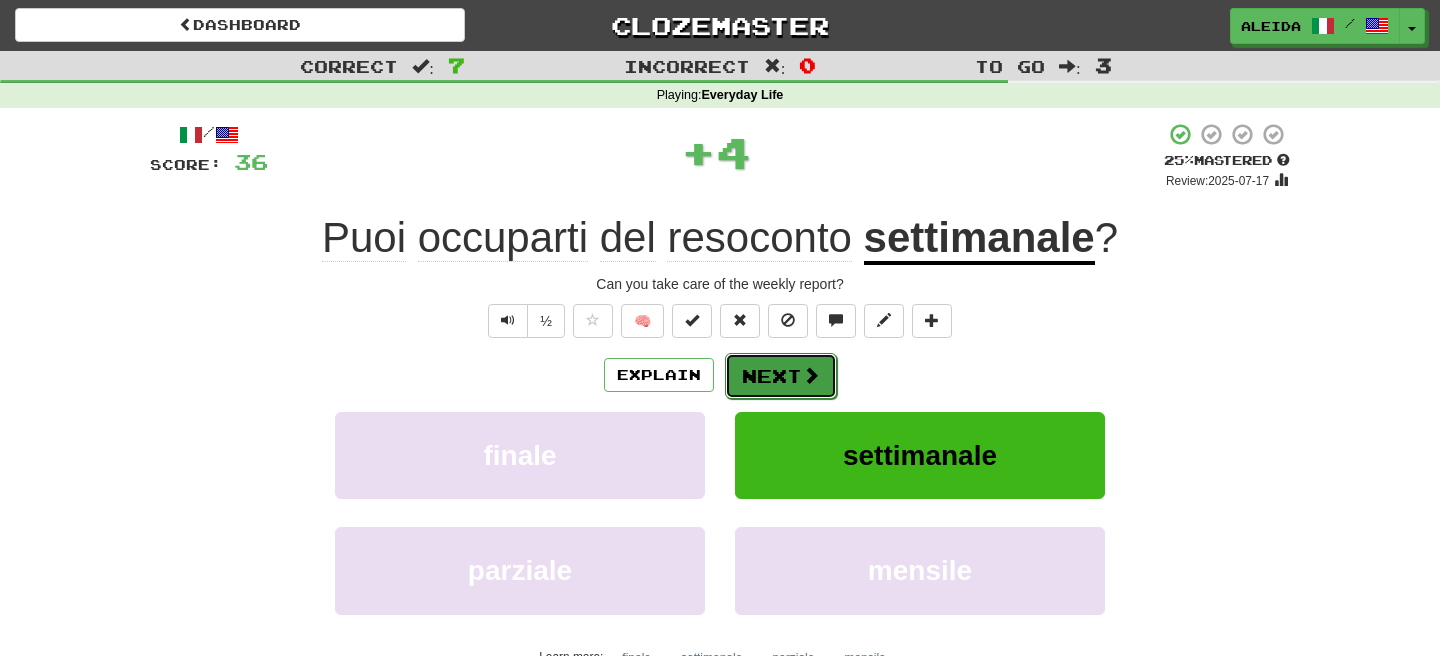 click on "Next" at bounding box center (781, 376) 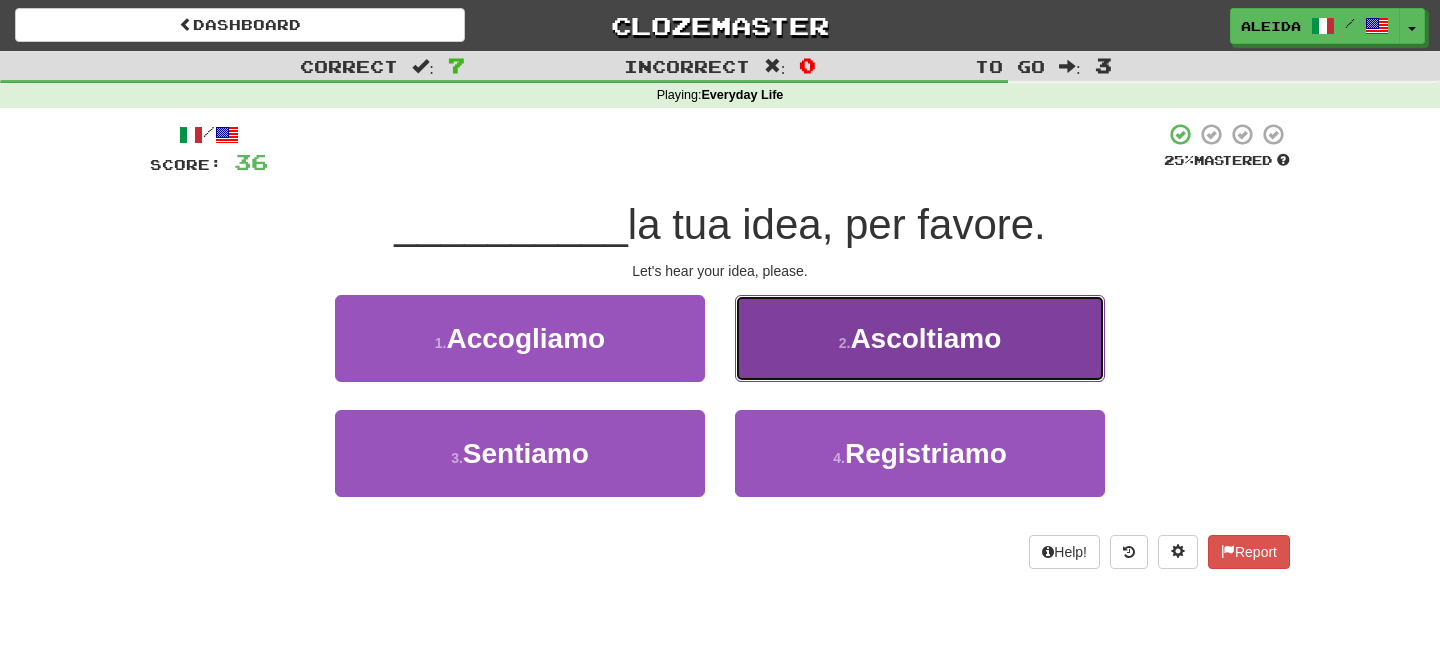 click on "2 . Ascoltiamo" at bounding box center (920, 338) 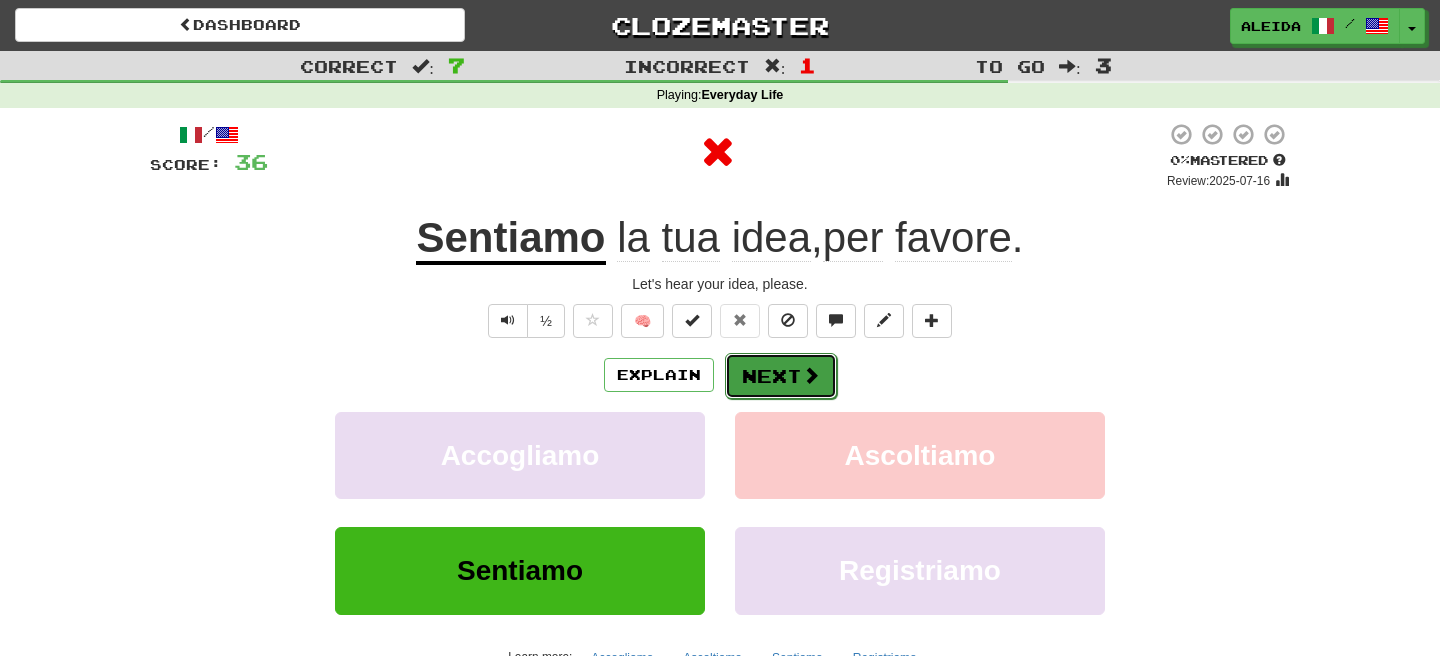 click on "Next" at bounding box center (781, 376) 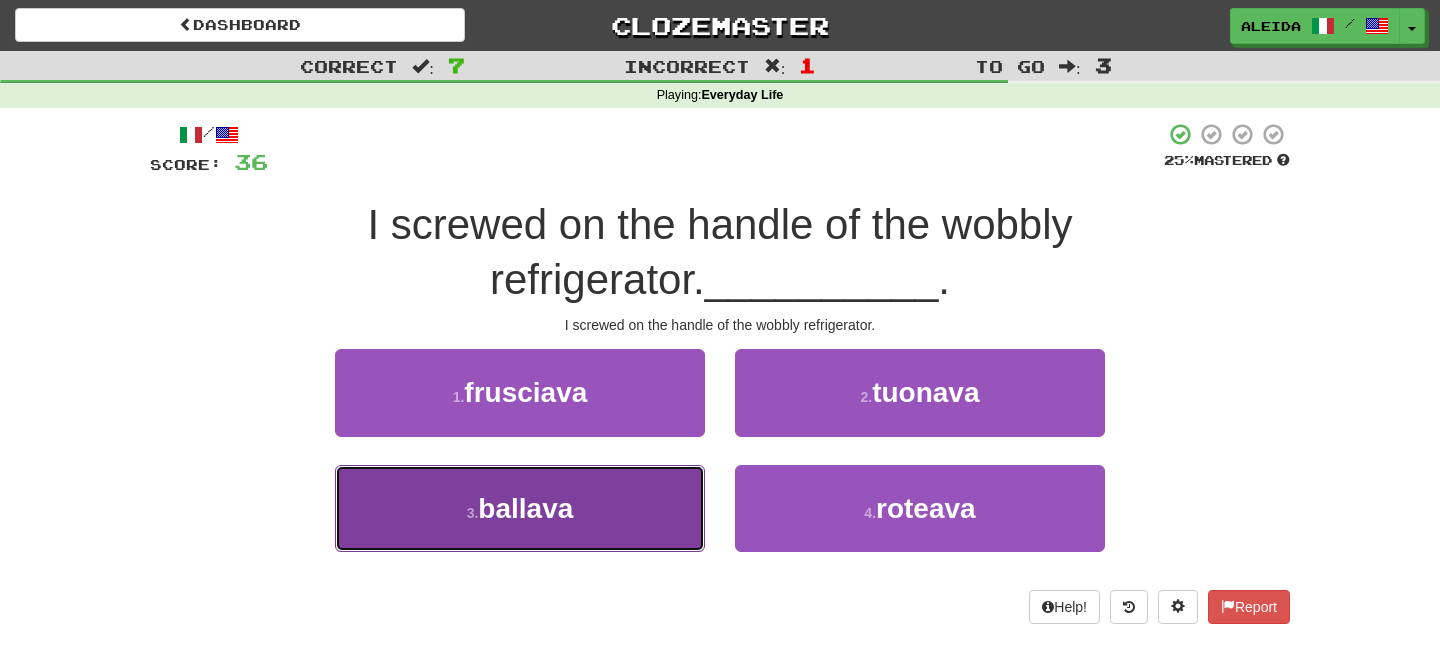 drag, startPoint x: 525, startPoint y: 467, endPoint x: 620, endPoint y: 418, distance: 106.89247 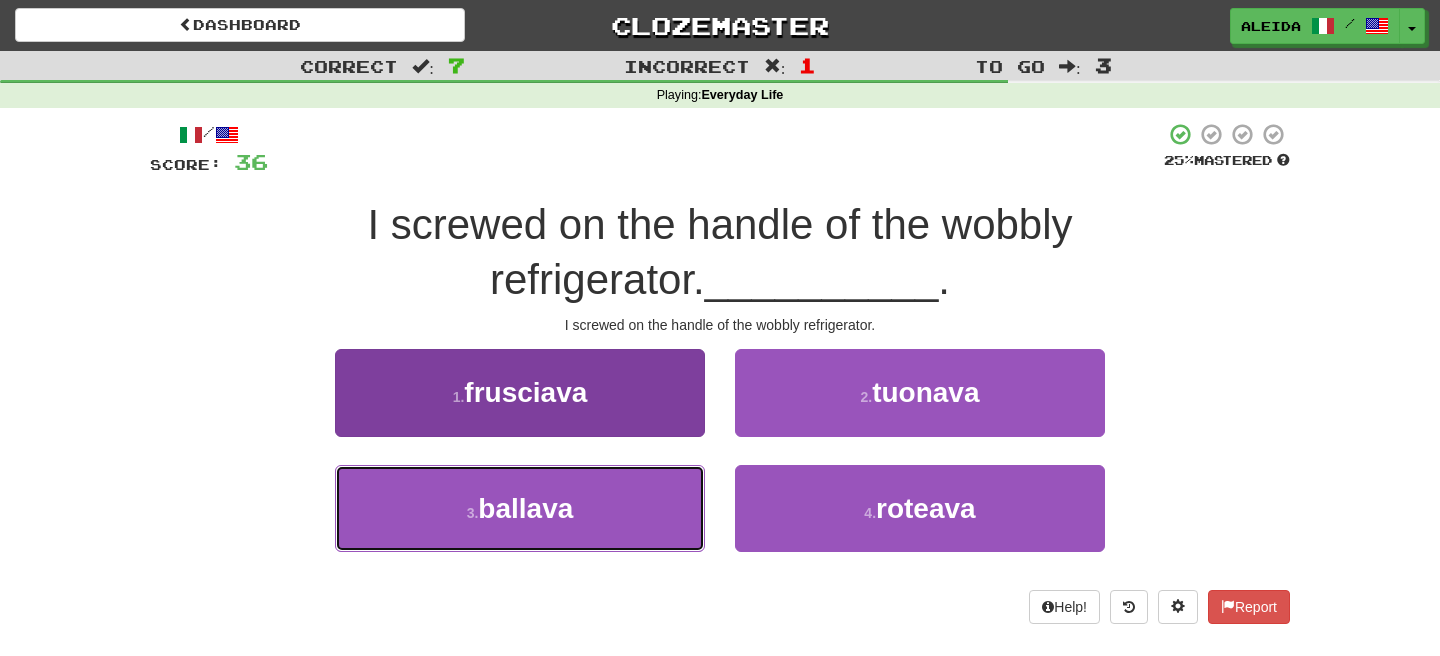 click on "ballava" at bounding box center (525, 508) 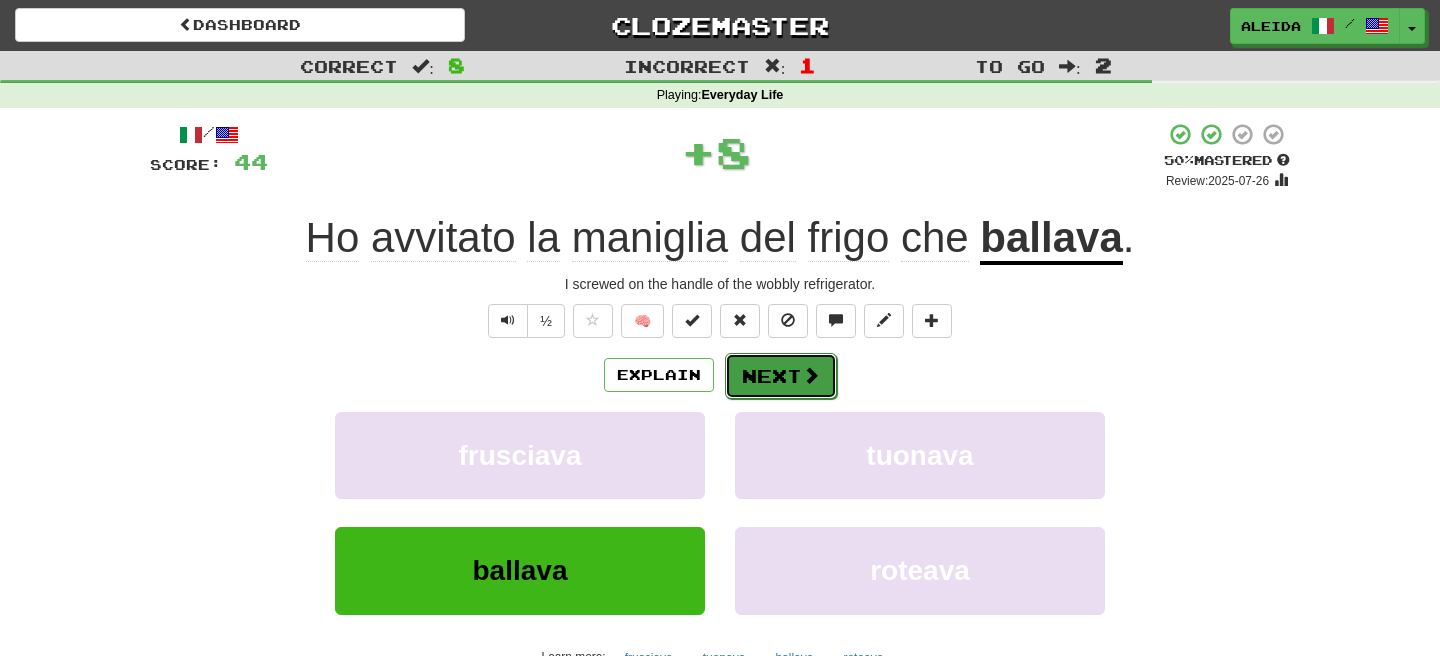click on "Next" at bounding box center [781, 376] 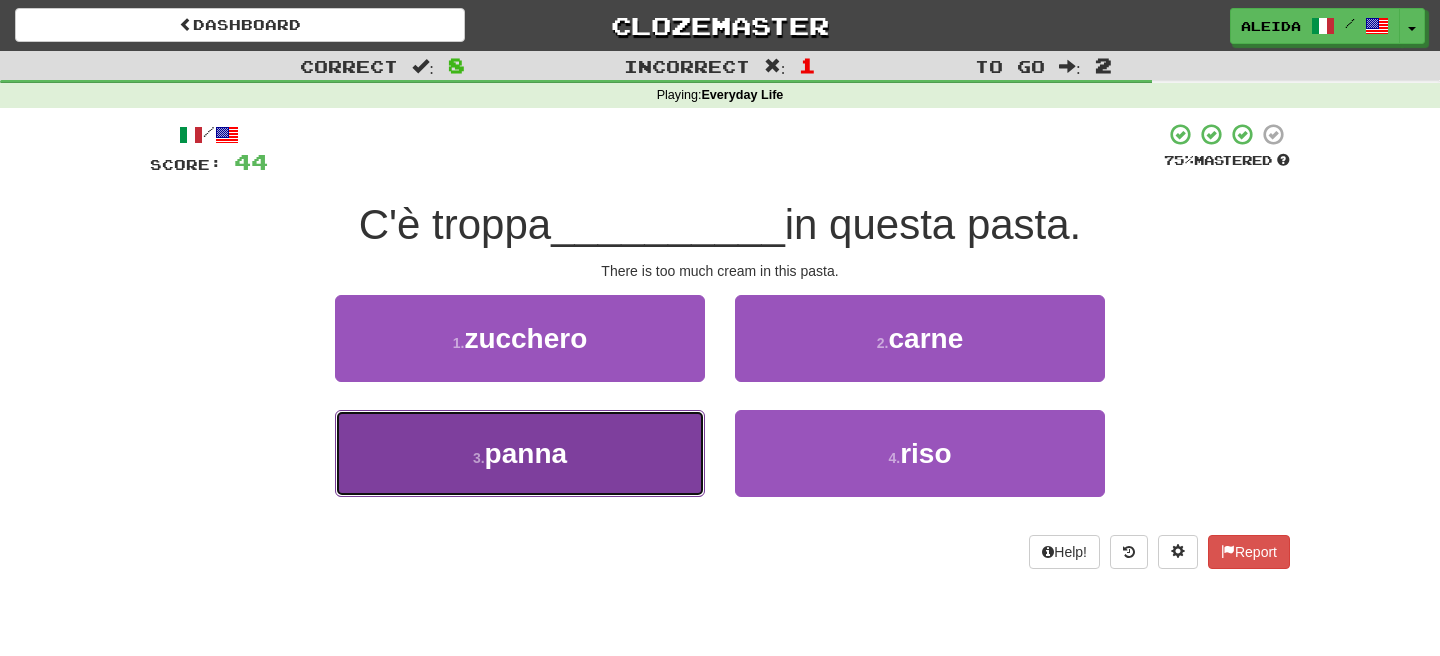 click on "panna" at bounding box center (526, 453) 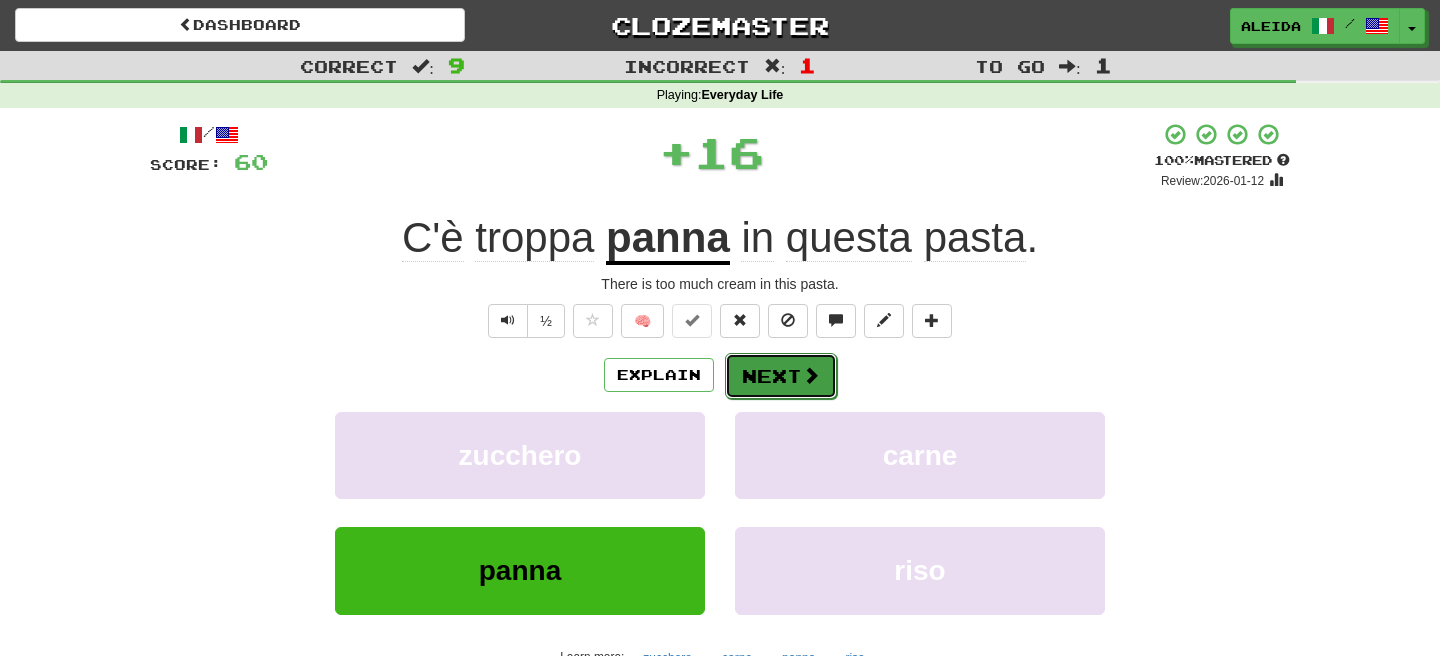 click on "Next" at bounding box center [781, 376] 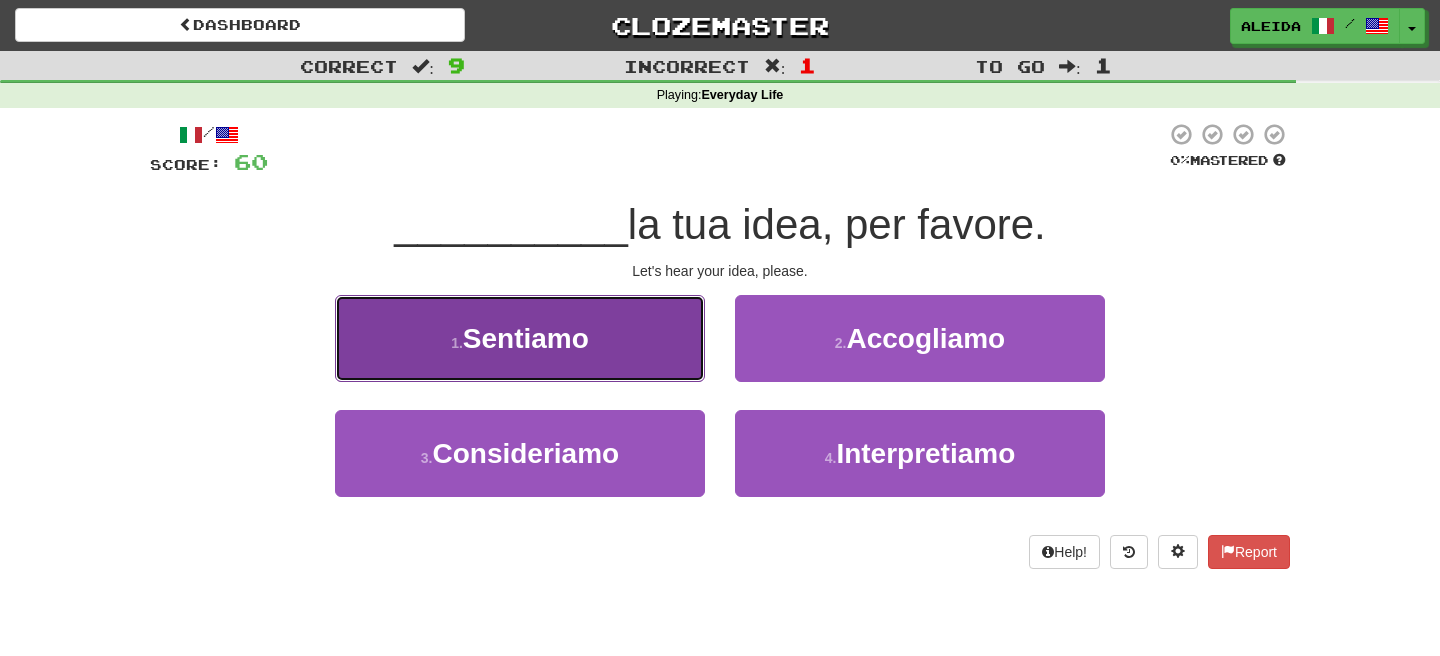 click on "Sentiamo" at bounding box center [526, 338] 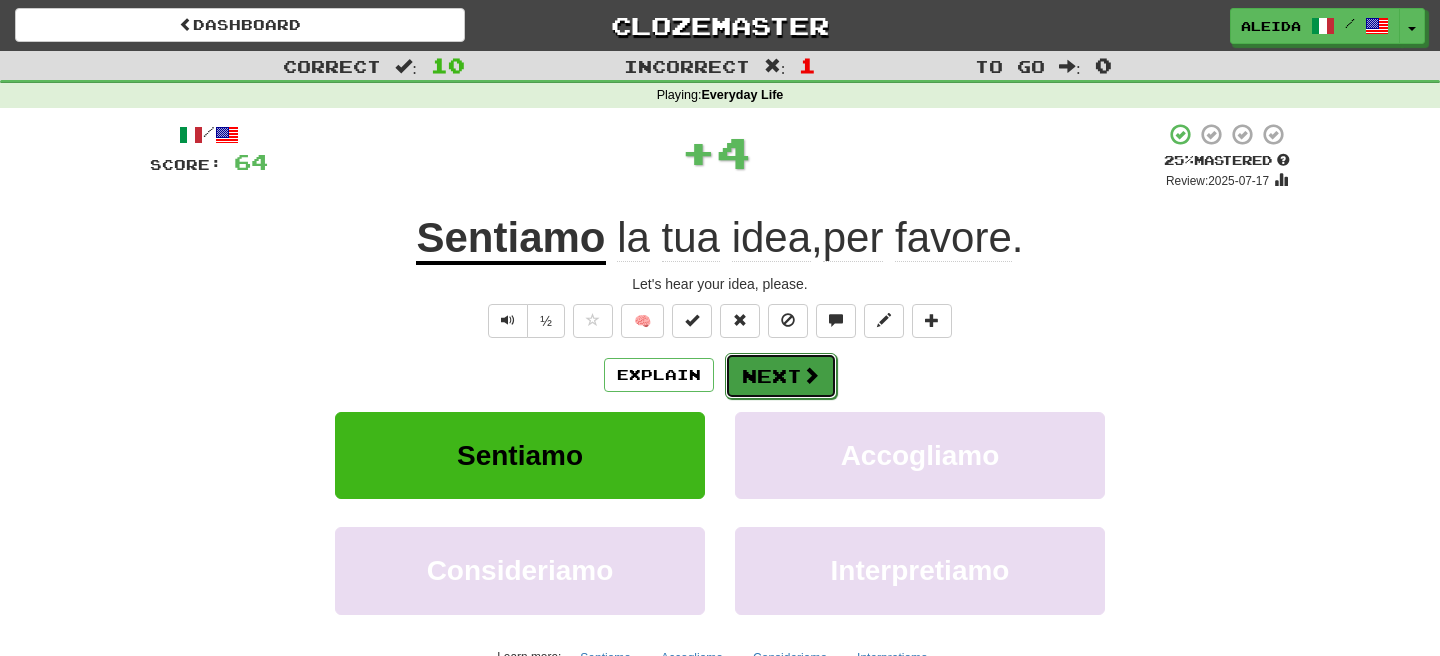 click on "Next" at bounding box center [781, 376] 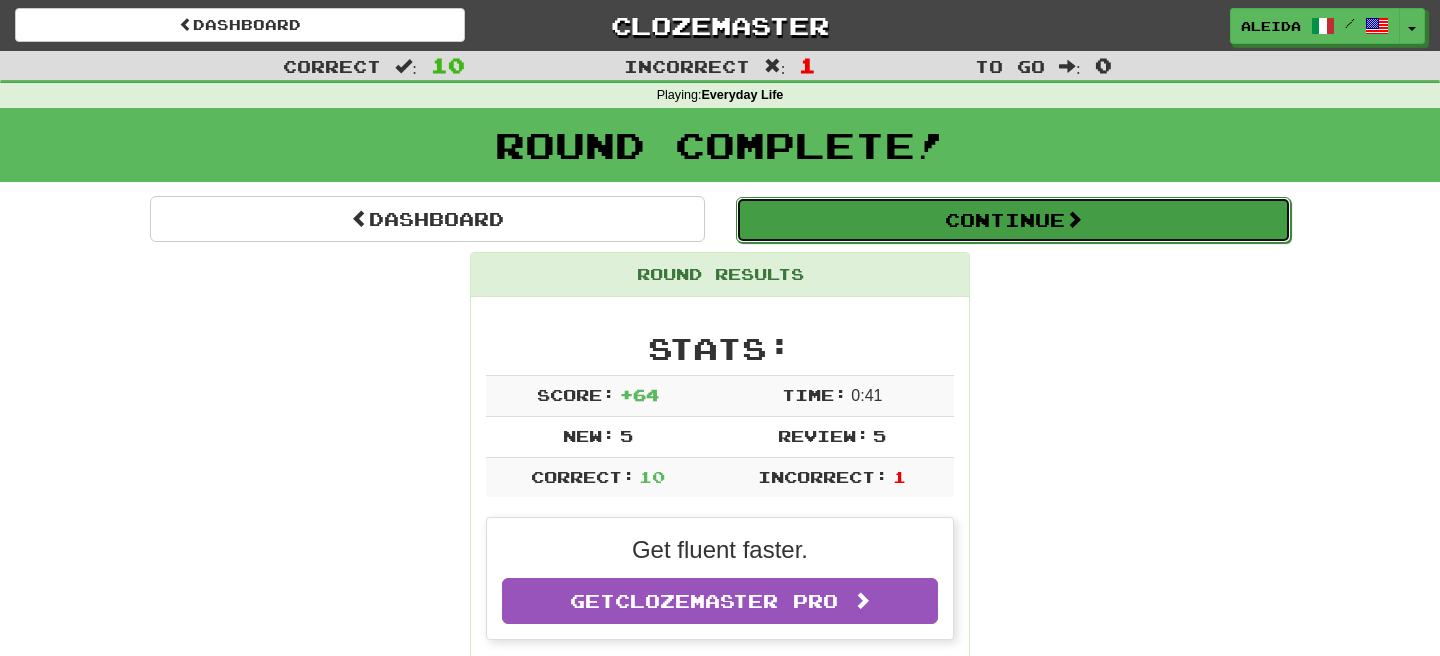 click on "Continue" at bounding box center [1013, 220] 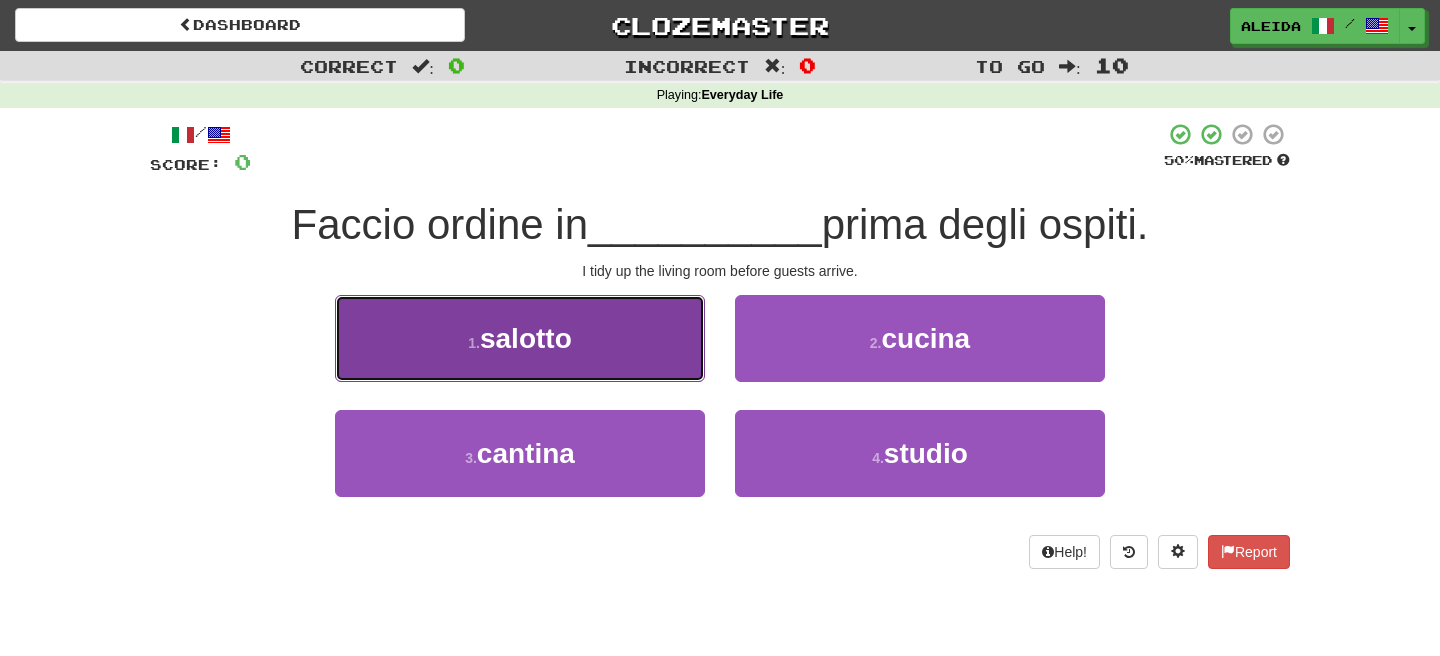 click on "1 . salotto" at bounding box center [520, 338] 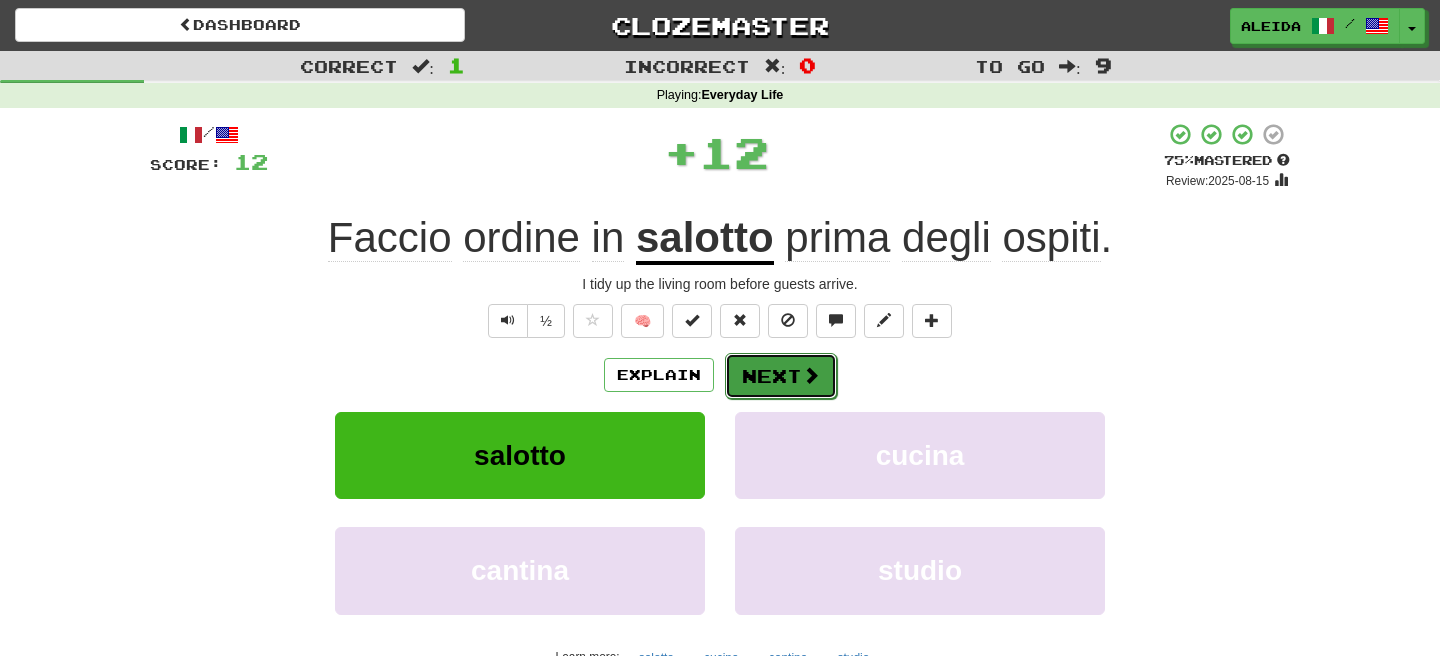 click on "Next" at bounding box center [781, 376] 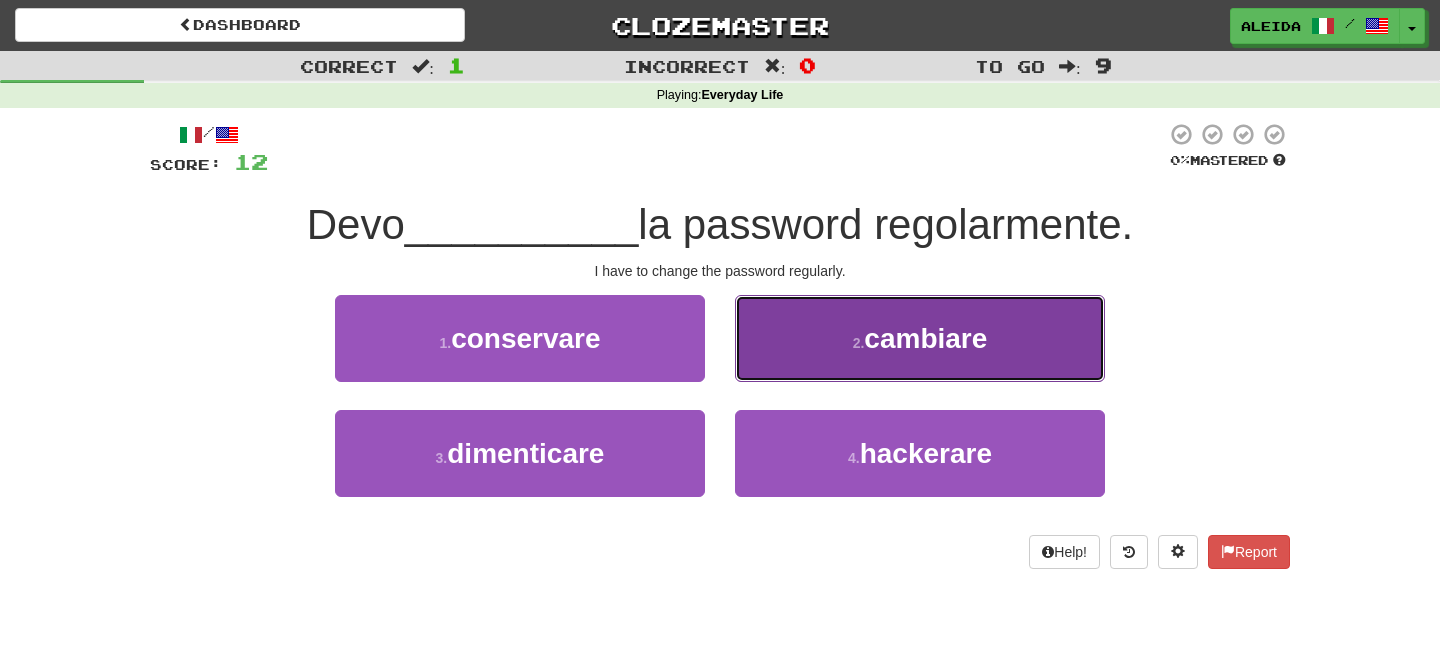 click on "2 . cambiare" at bounding box center (920, 338) 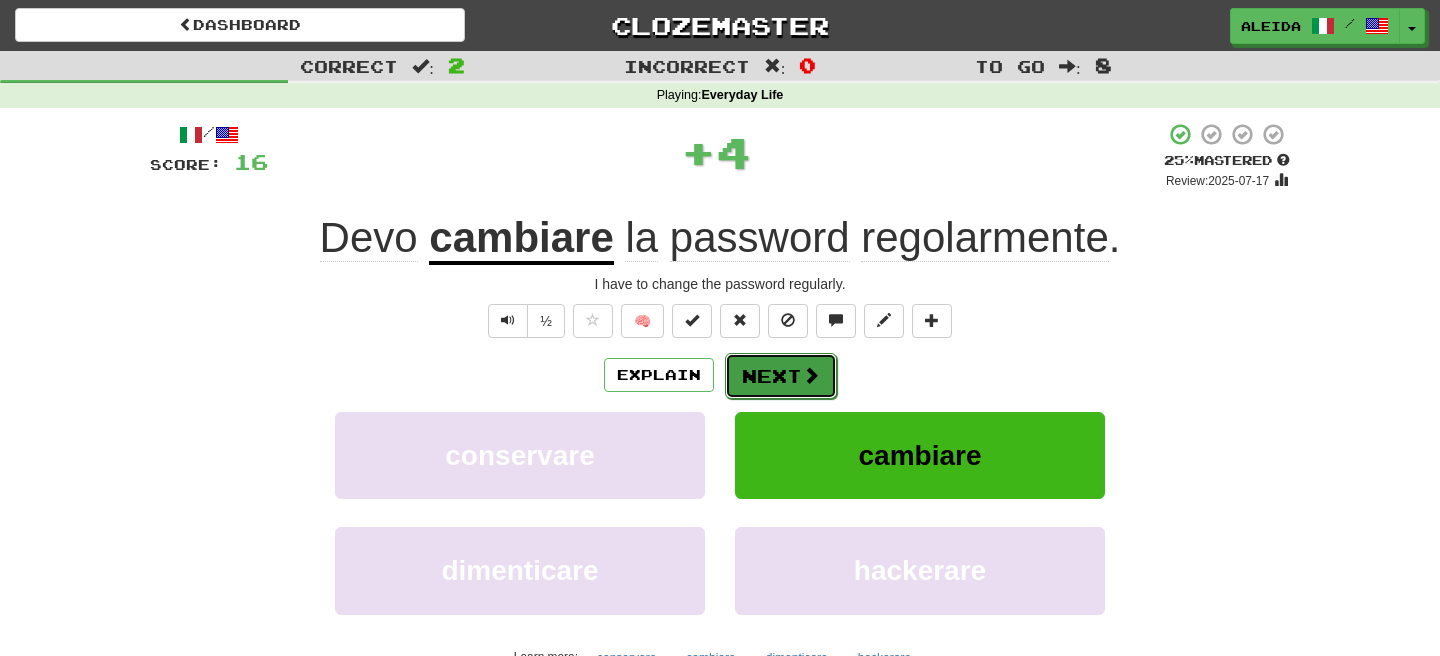 click on "Next" at bounding box center [781, 376] 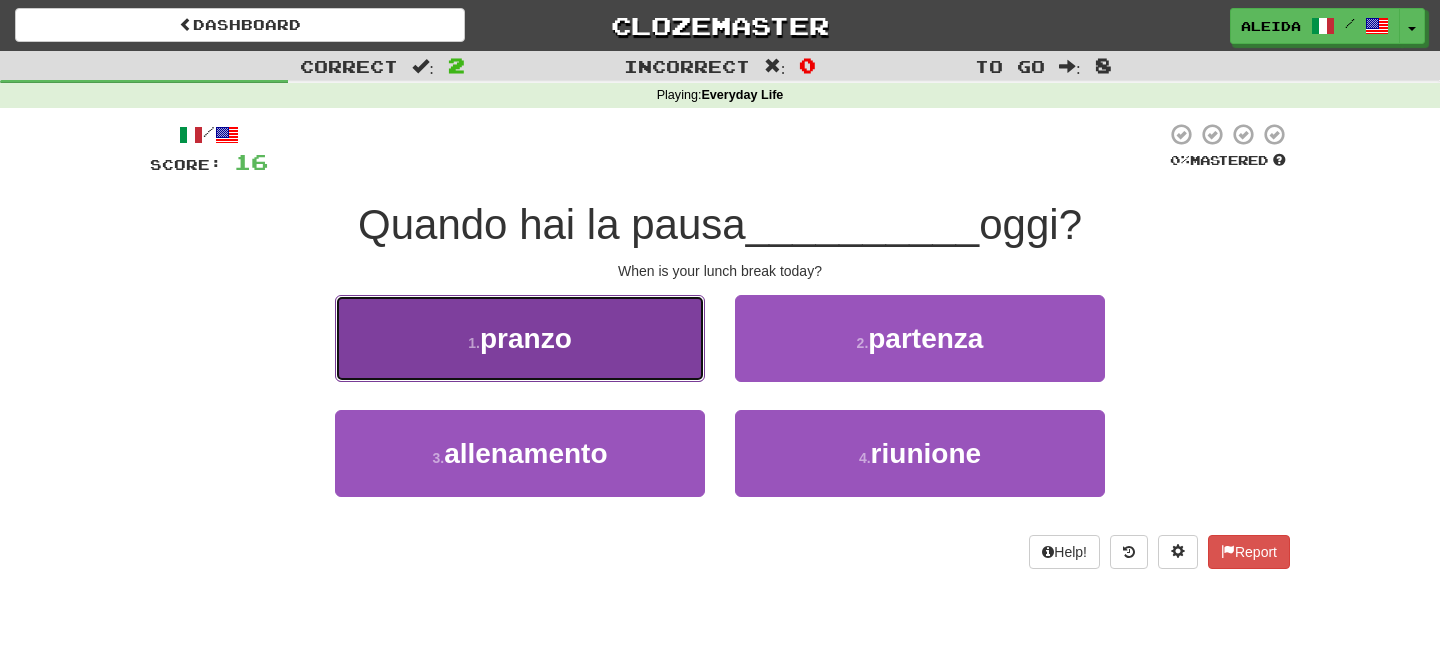 click on "1 . pranzo" at bounding box center [520, 338] 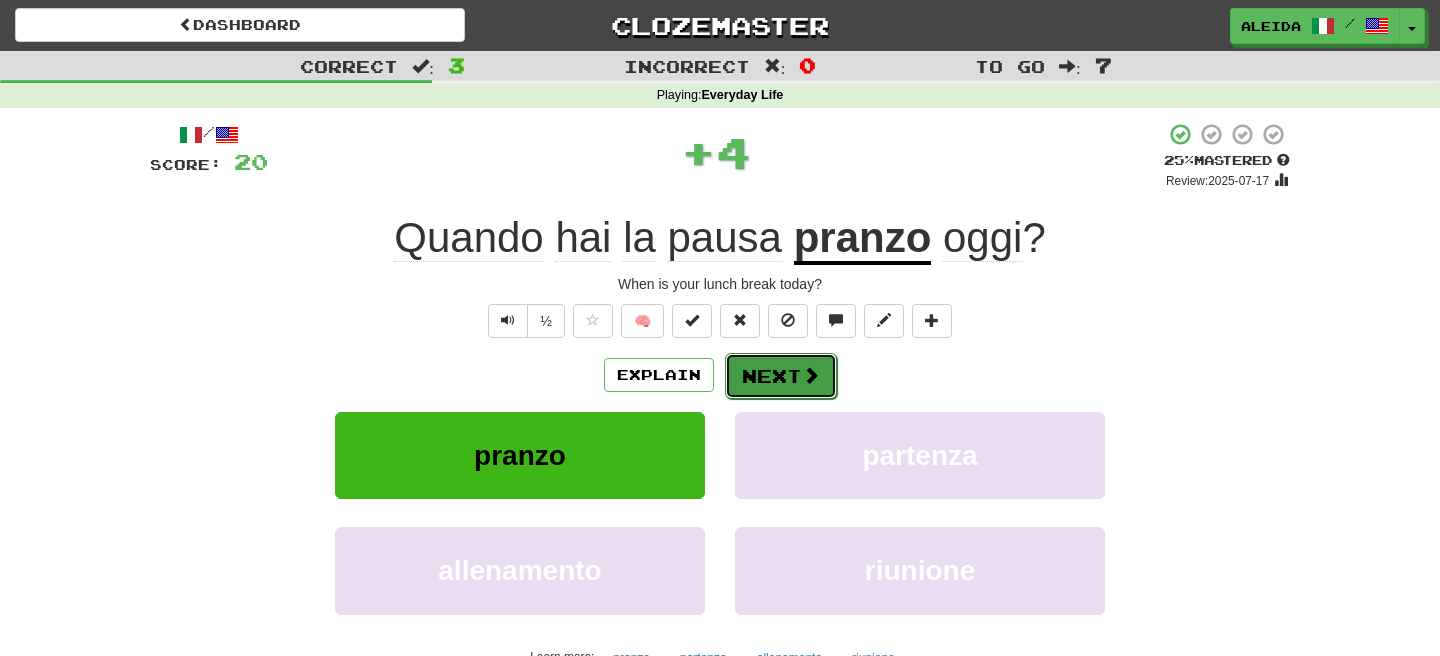 click on "Next" at bounding box center [781, 376] 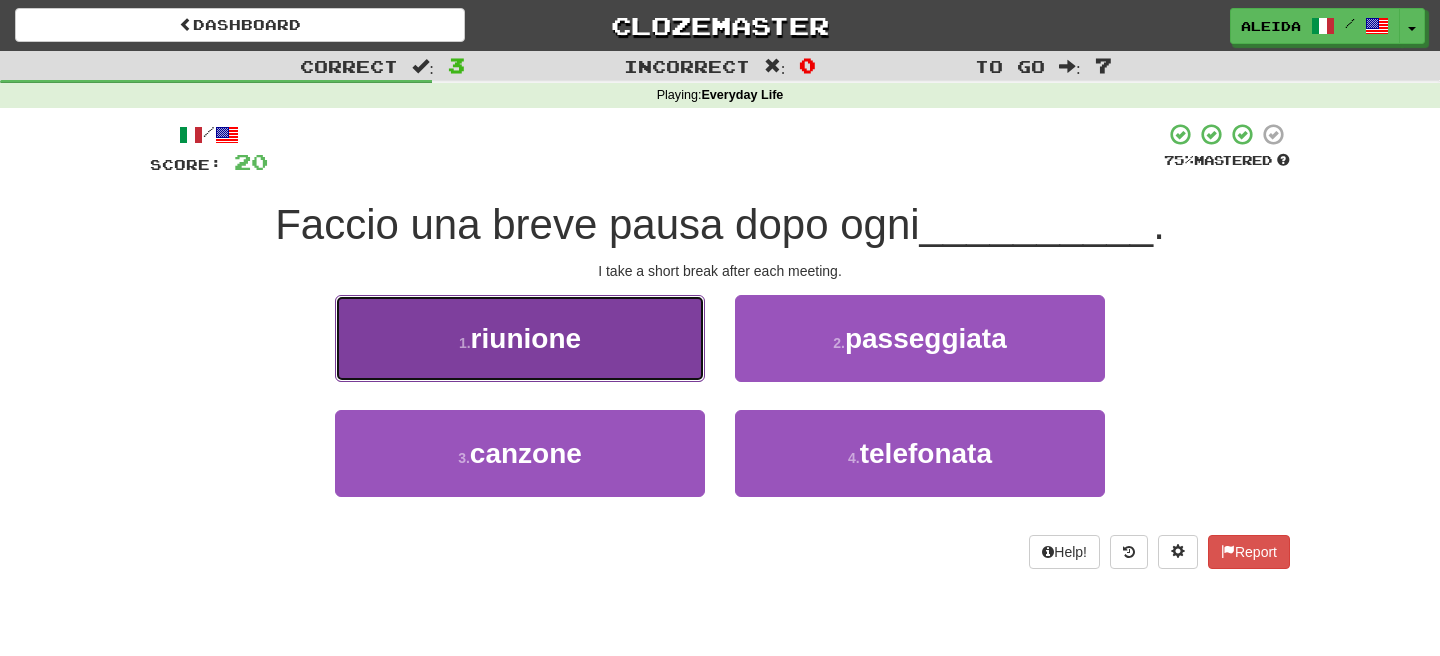 click on "1 . riunione" at bounding box center (520, 338) 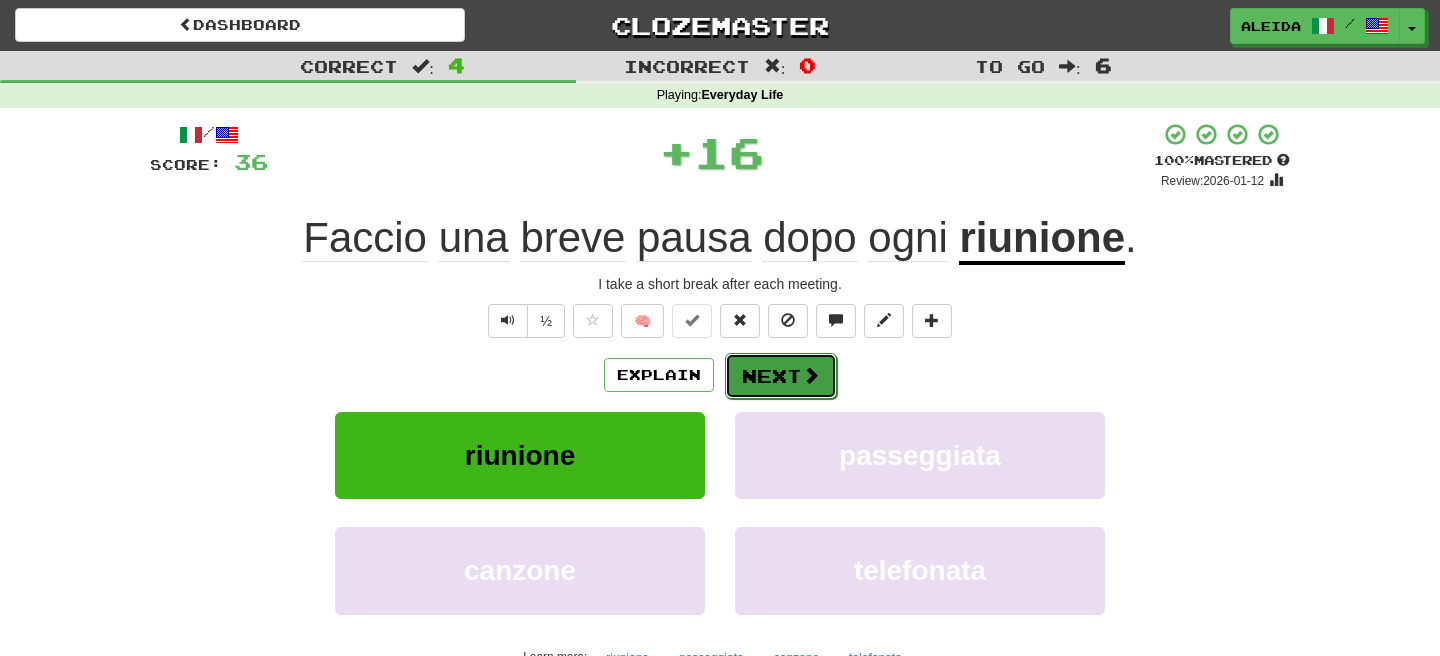 click on "Next" at bounding box center (781, 376) 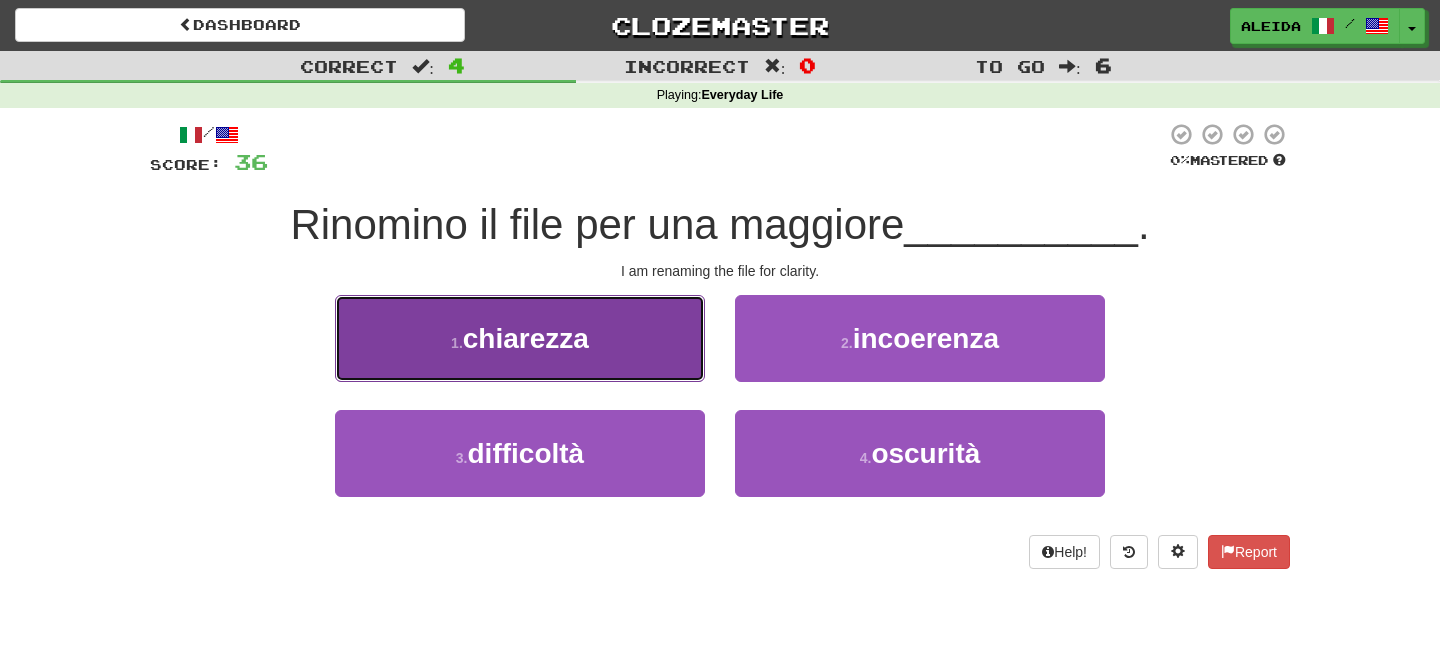 click on "chiarezza" at bounding box center [526, 338] 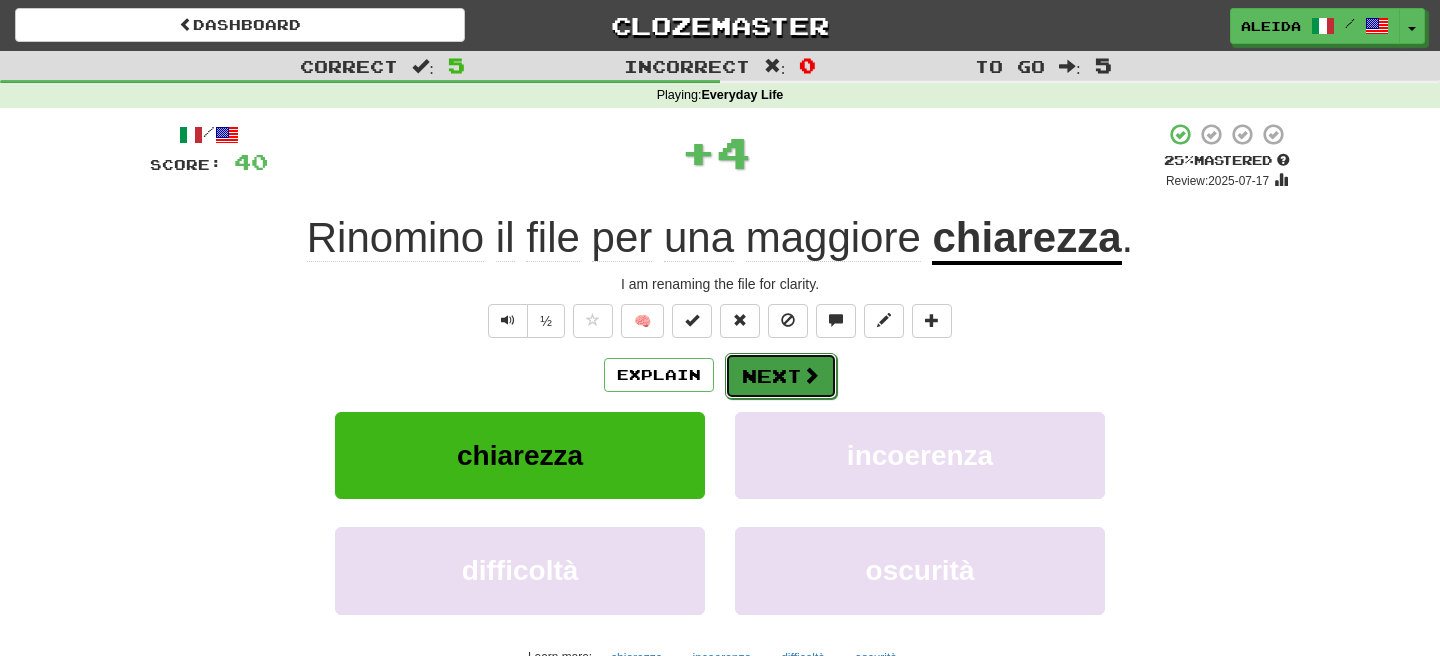 click on "Next" at bounding box center (781, 376) 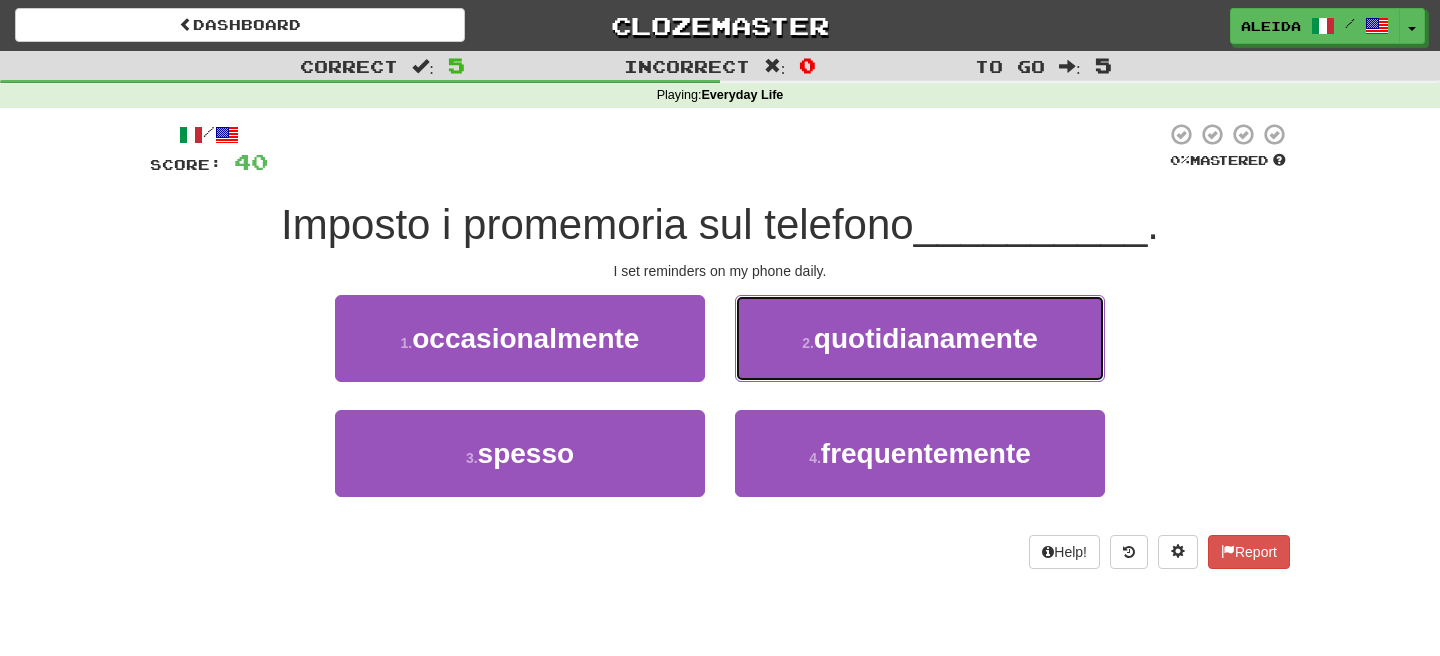 click on "quotidianamente" at bounding box center [926, 338] 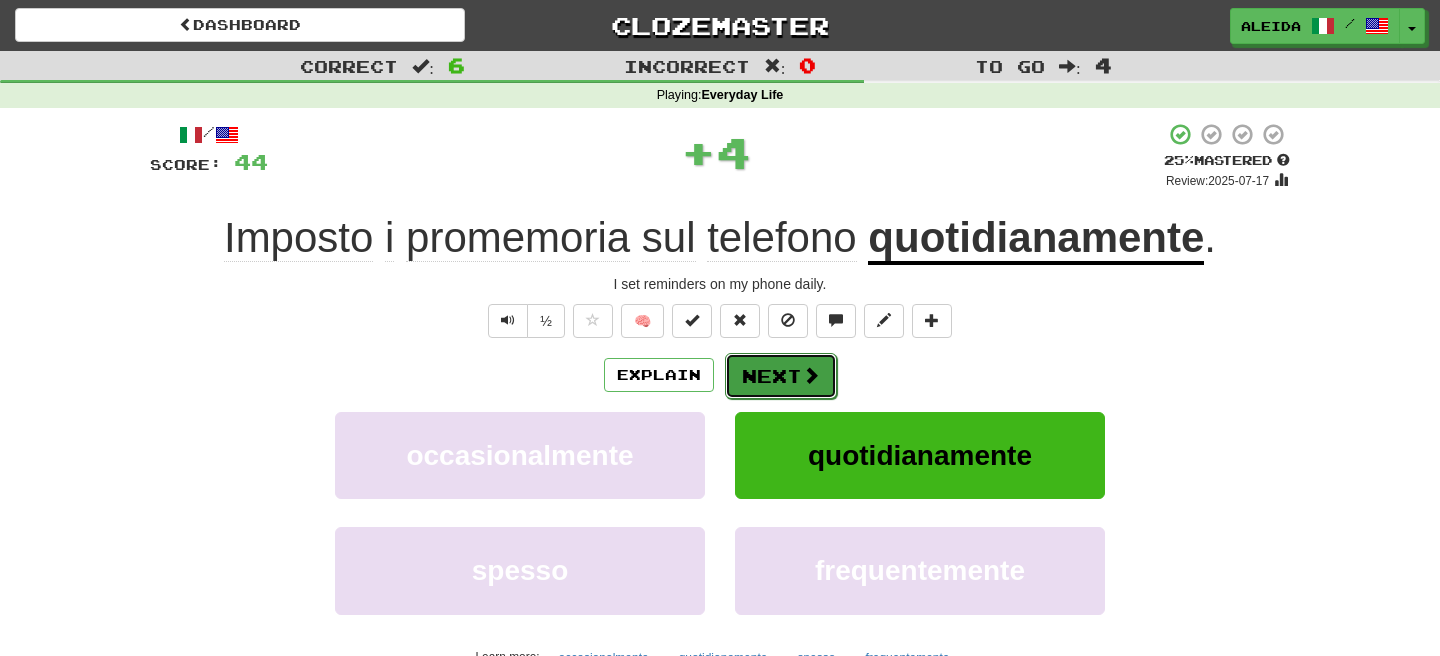 click on "Next" at bounding box center (781, 376) 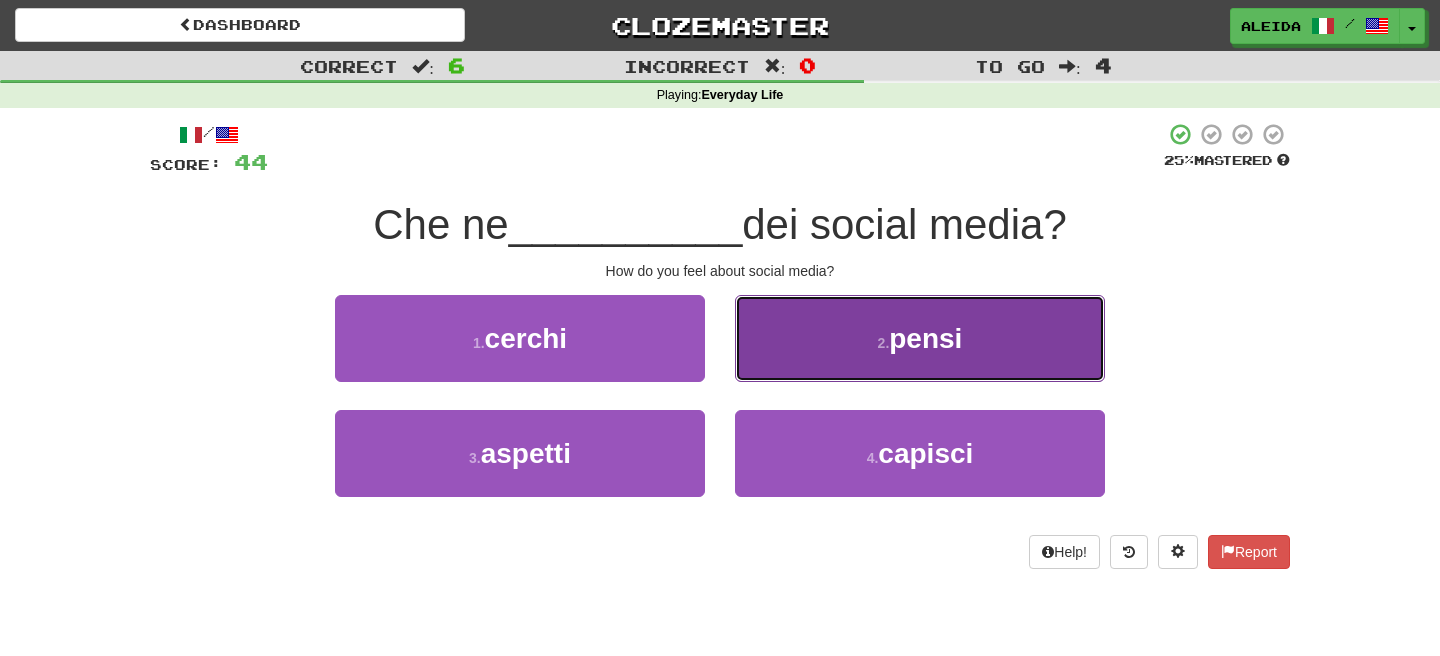 click on "2 . pensi" at bounding box center [920, 338] 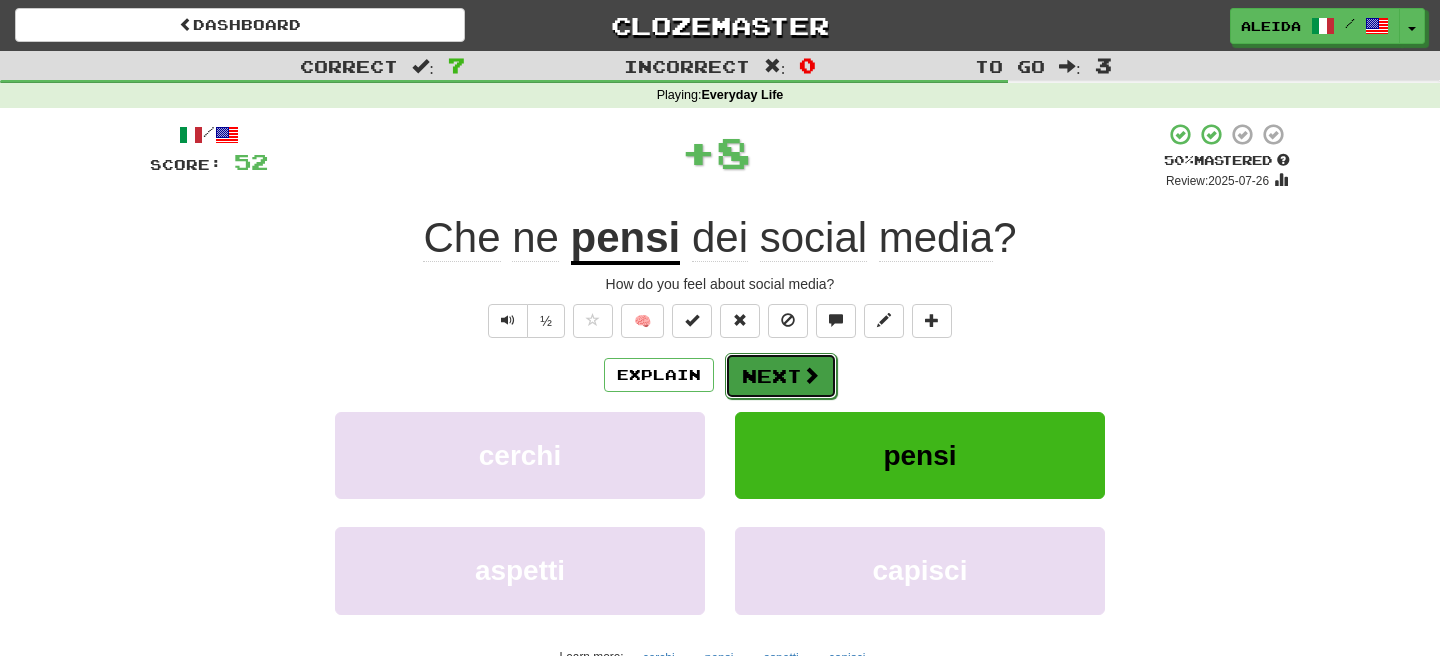 click on "Next" at bounding box center [781, 376] 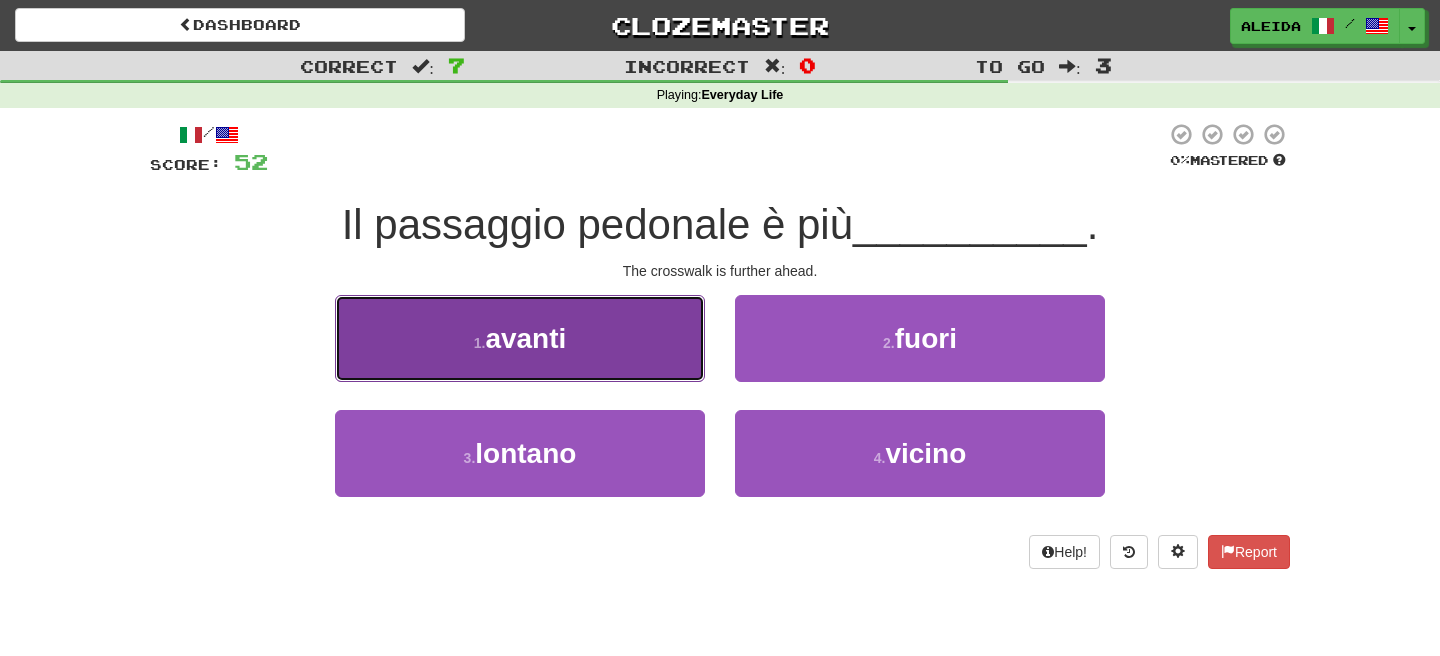click on "1 . avanti" at bounding box center [520, 338] 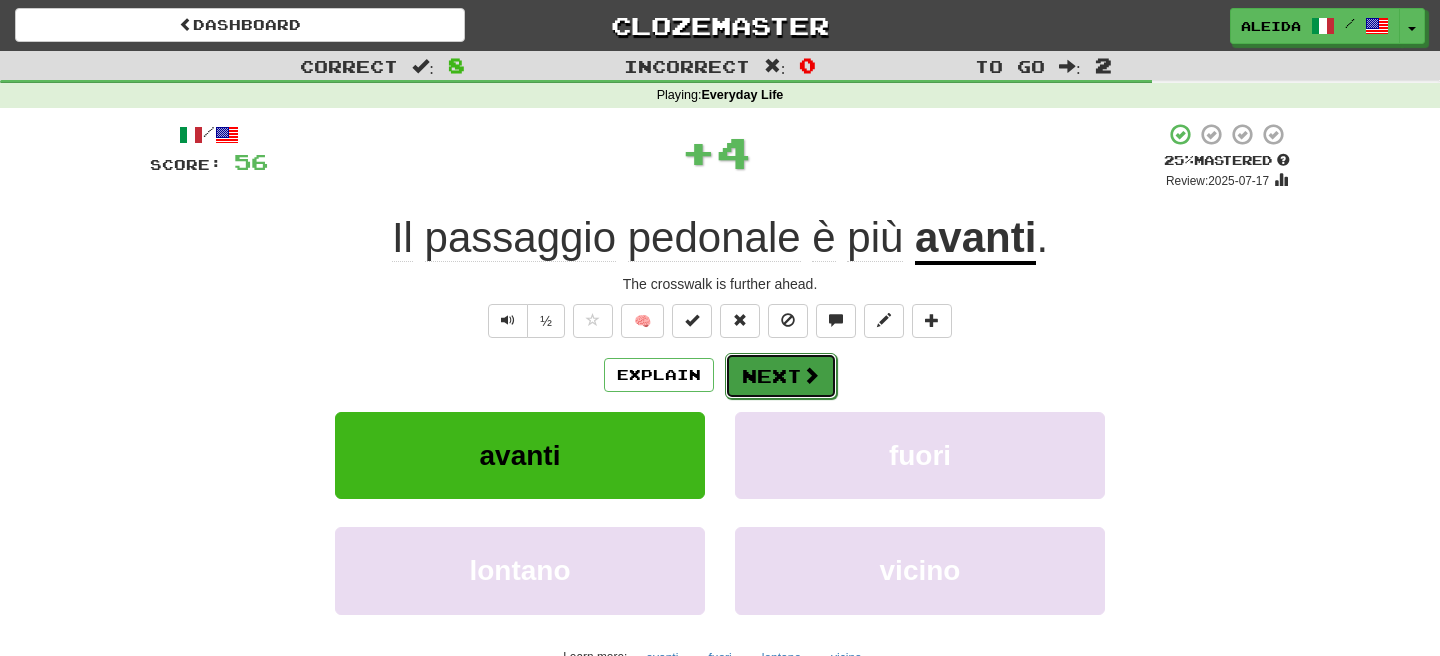click on "Next" at bounding box center [781, 376] 